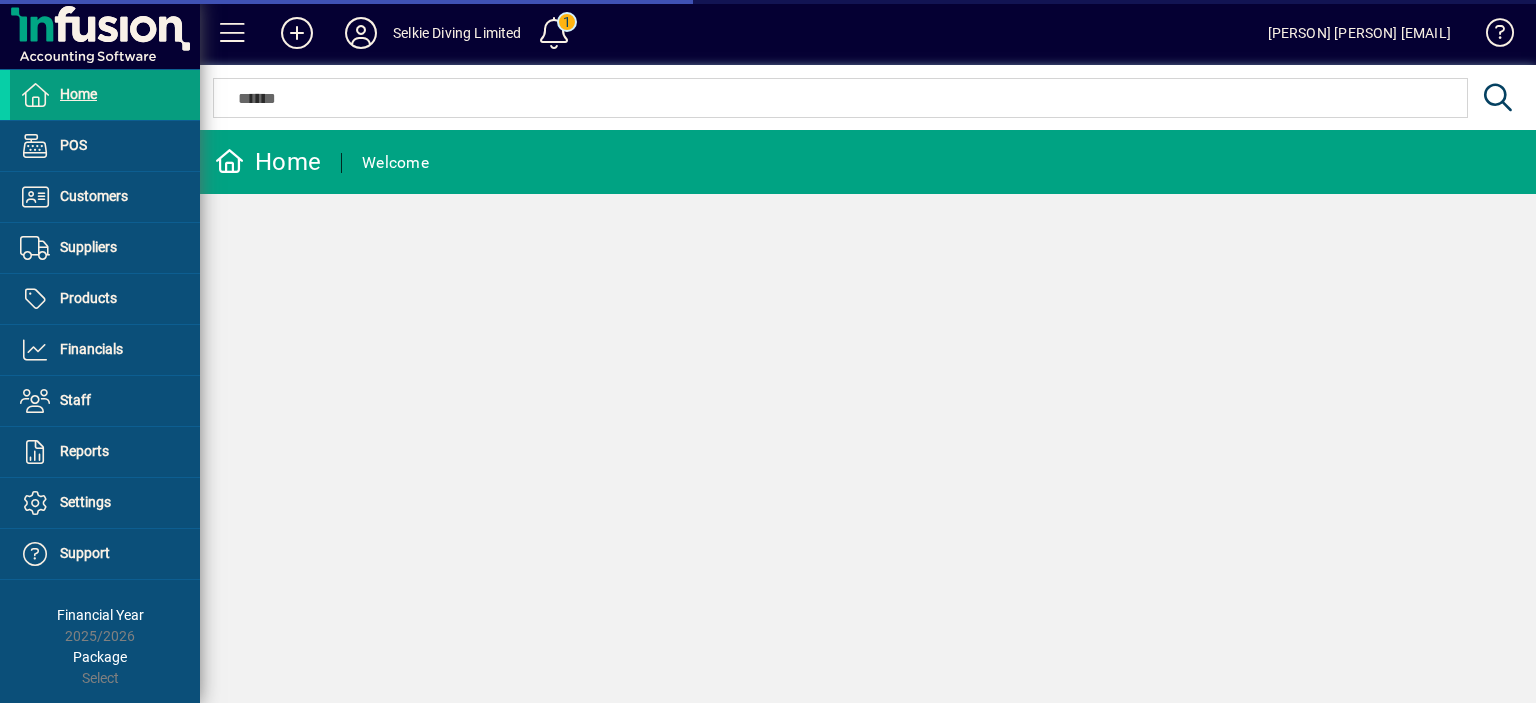 scroll, scrollTop: 0, scrollLeft: 0, axis: both 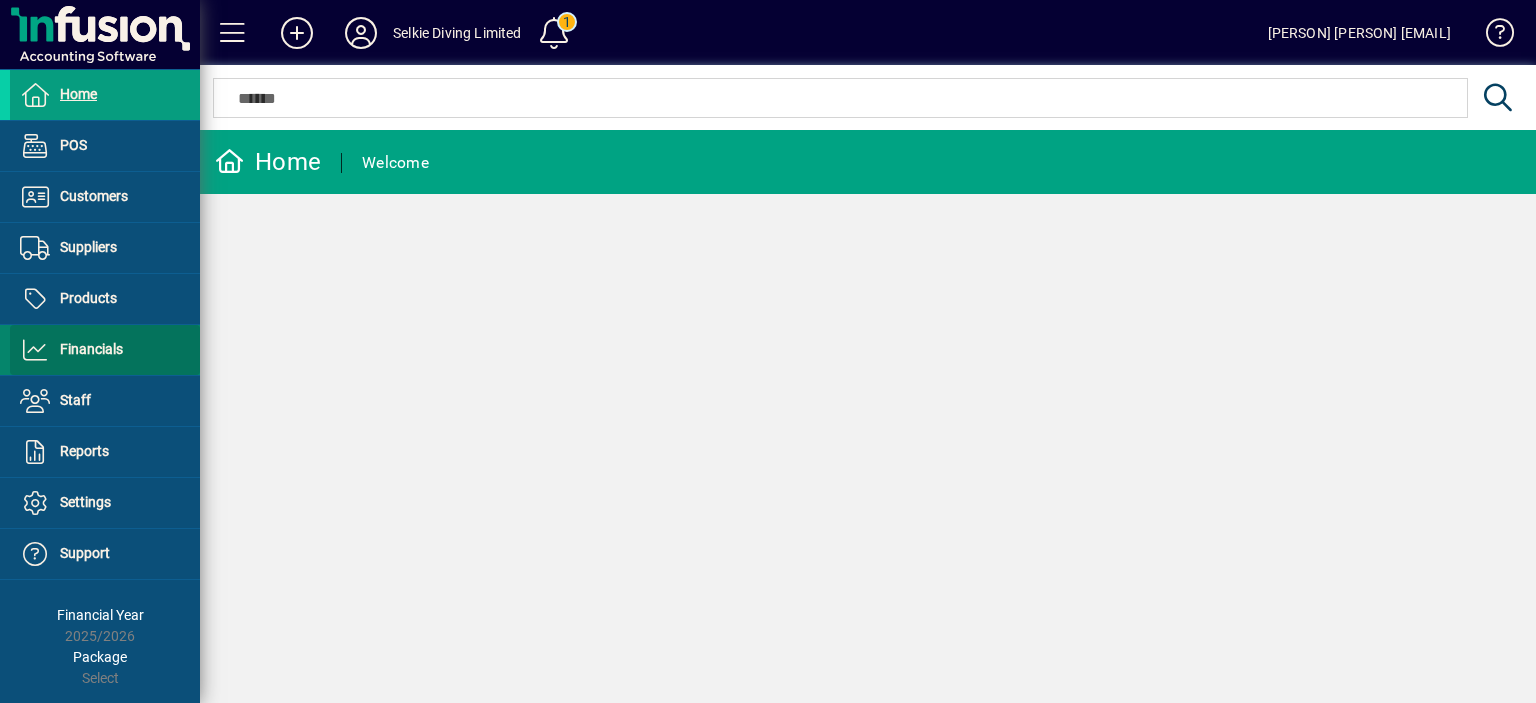 click on "Financials" at bounding box center [66, 350] 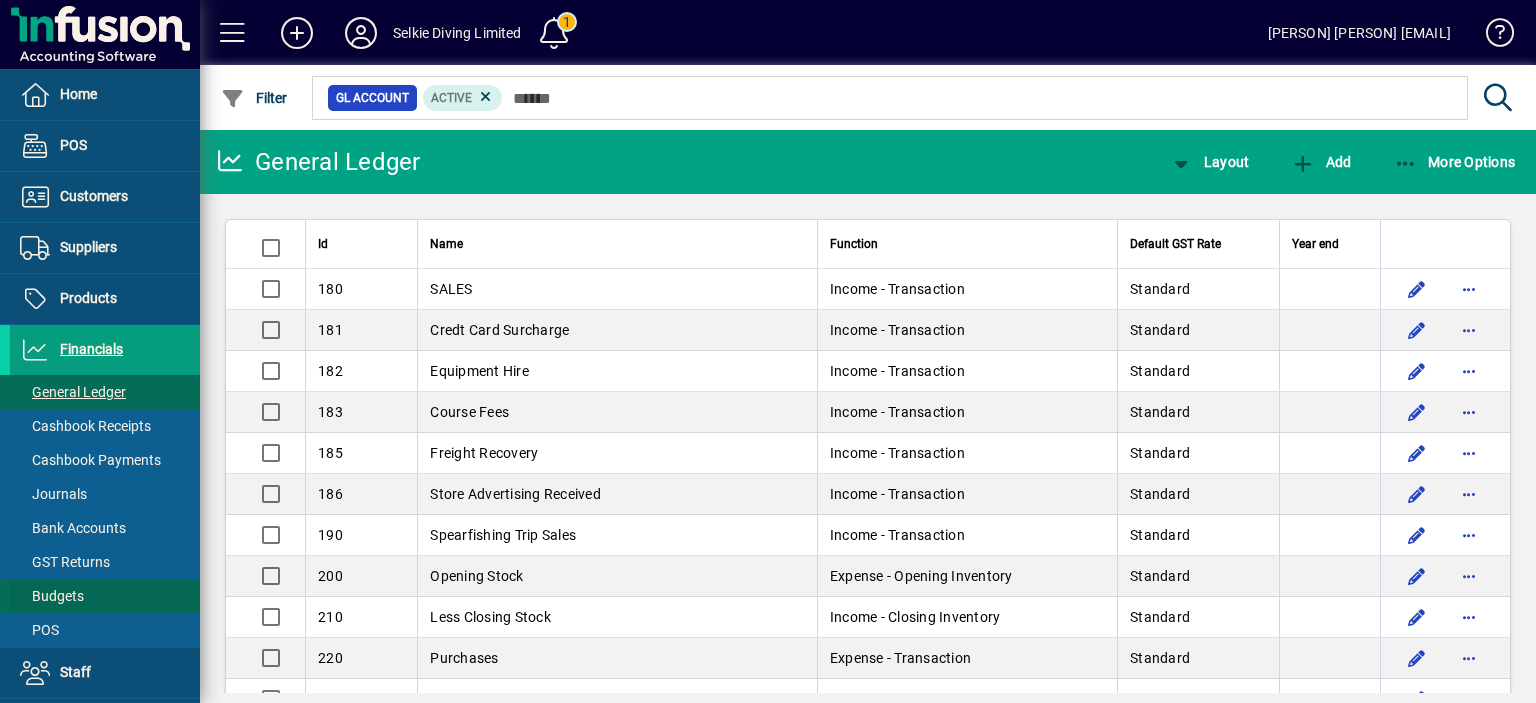 drag, startPoint x: 52, startPoint y: 622, endPoint x: 176, endPoint y: 587, distance: 128.84486 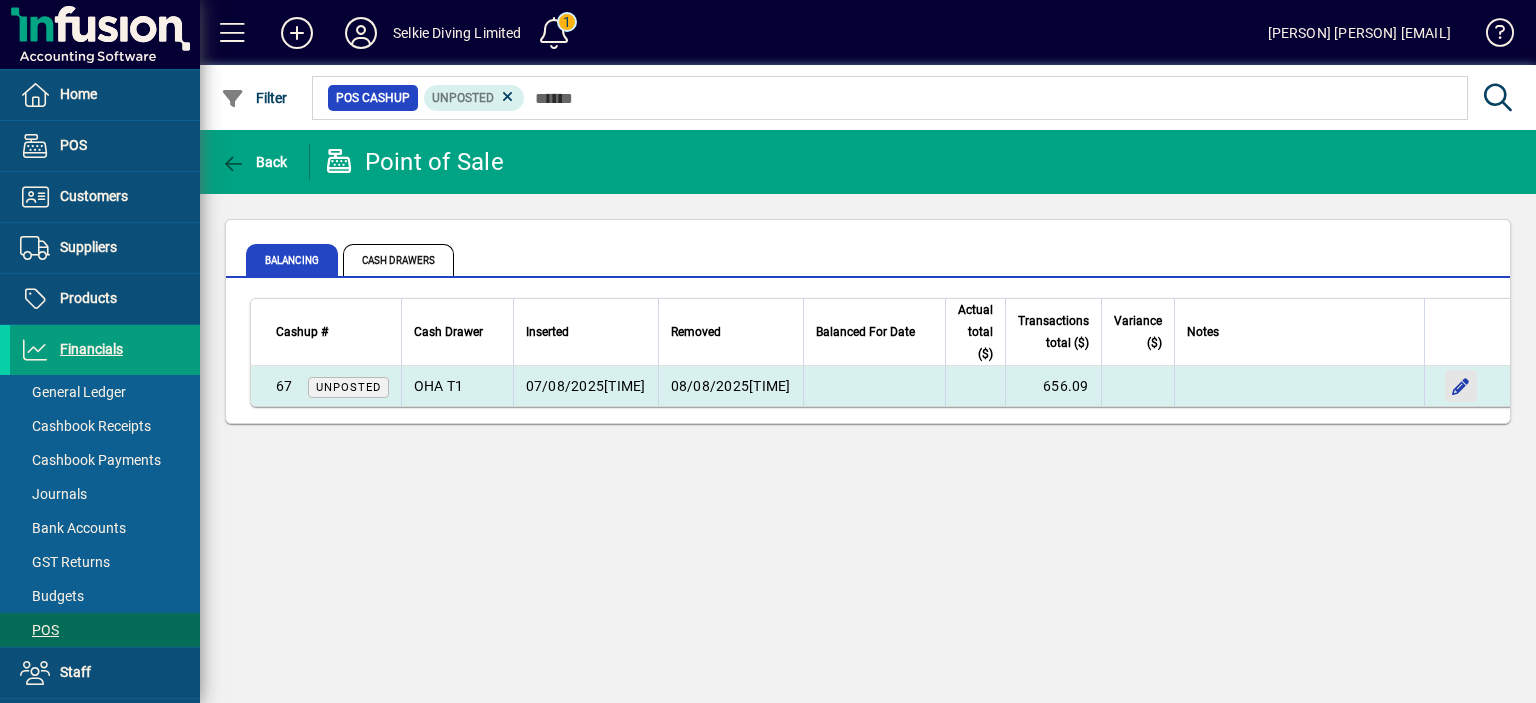 click at bounding box center [1461, 386] 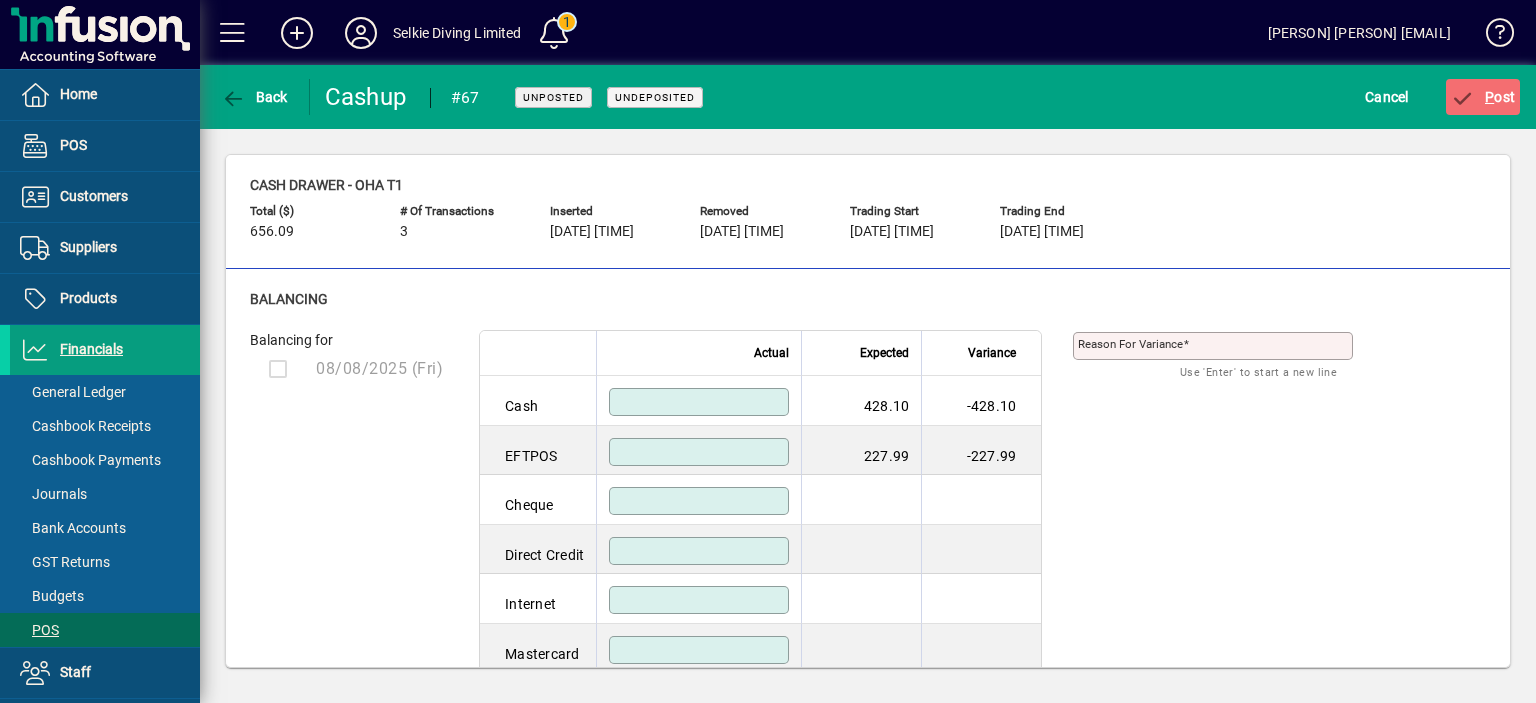 click at bounding box center (701, 452) 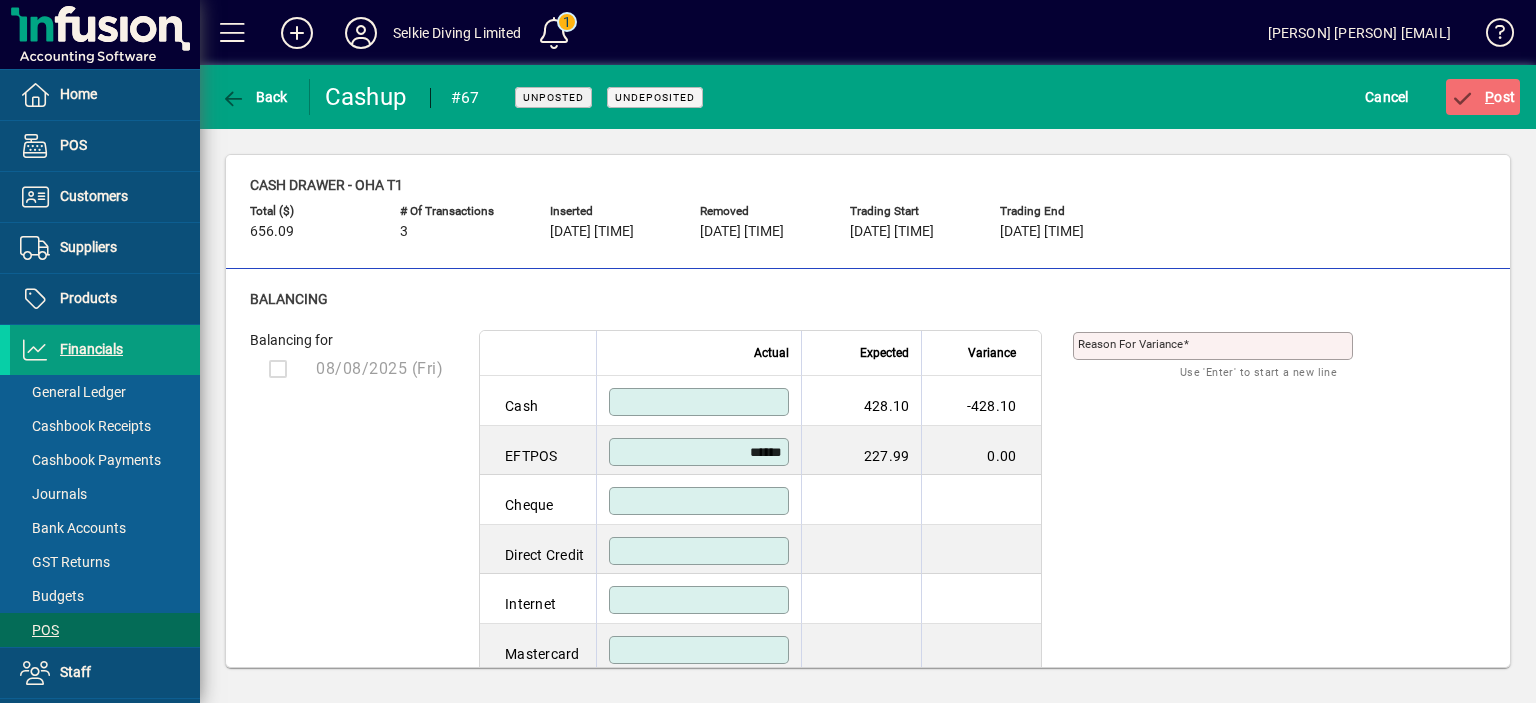 type on "******" 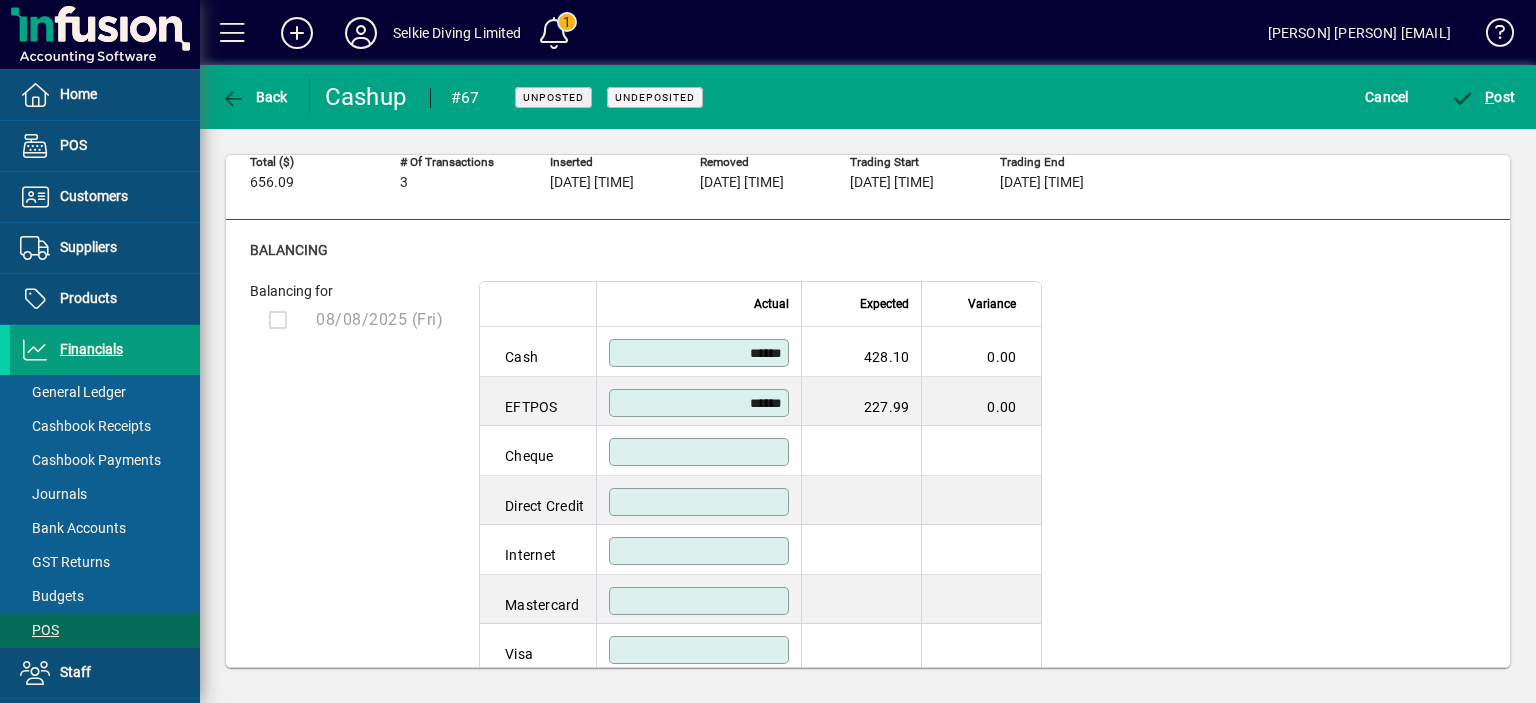 scroll, scrollTop: 0, scrollLeft: 0, axis: both 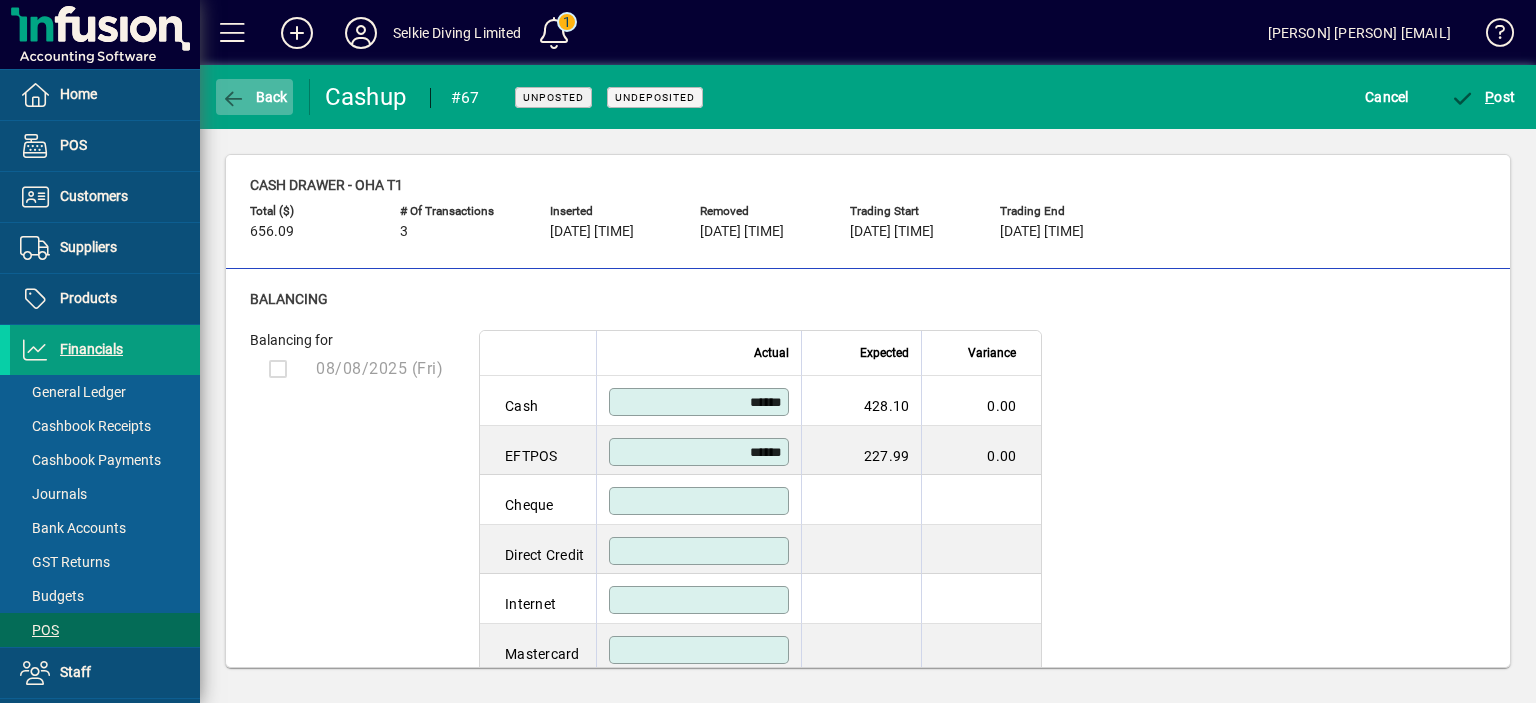 type on "******" 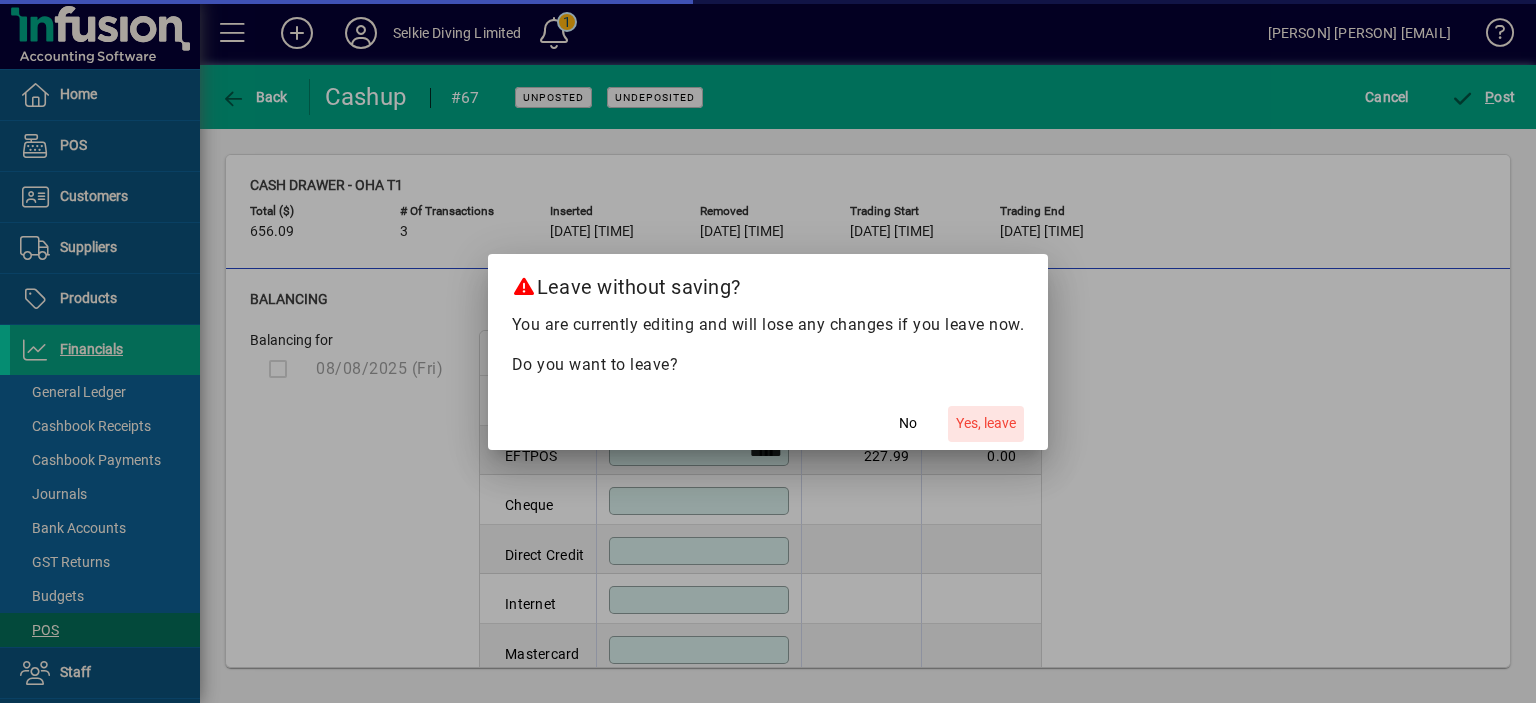 click on "Yes, leave" 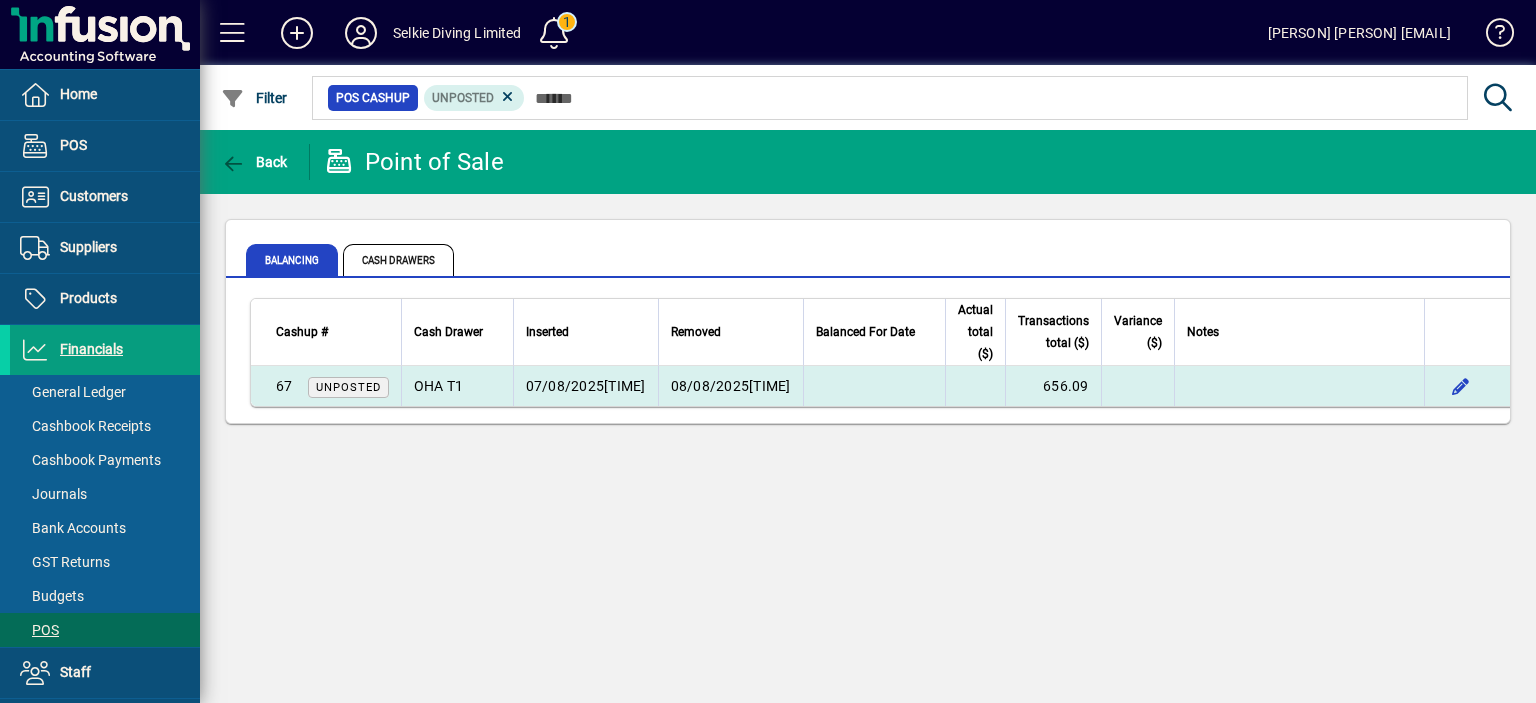 click on "07/08/2025" at bounding box center (565, 386) 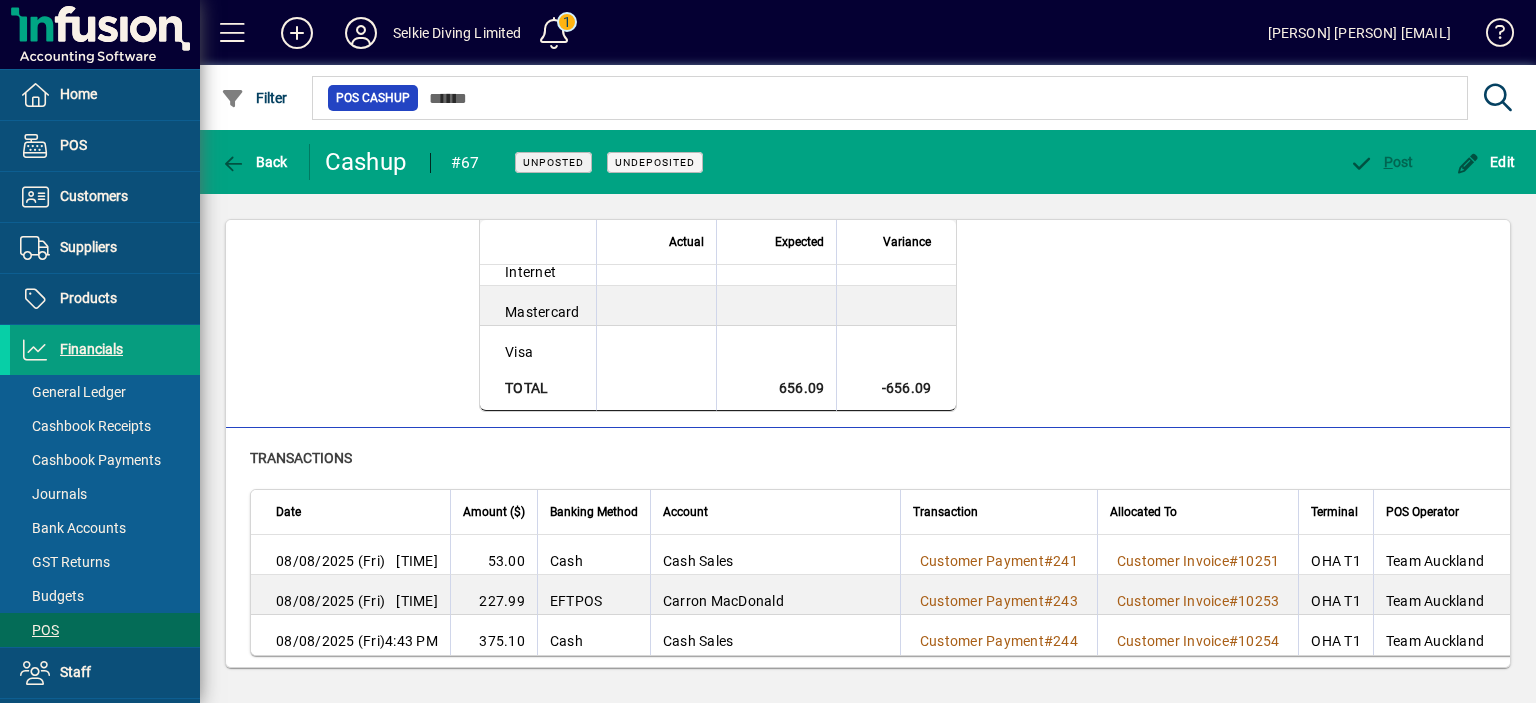 scroll, scrollTop: 358, scrollLeft: 0, axis: vertical 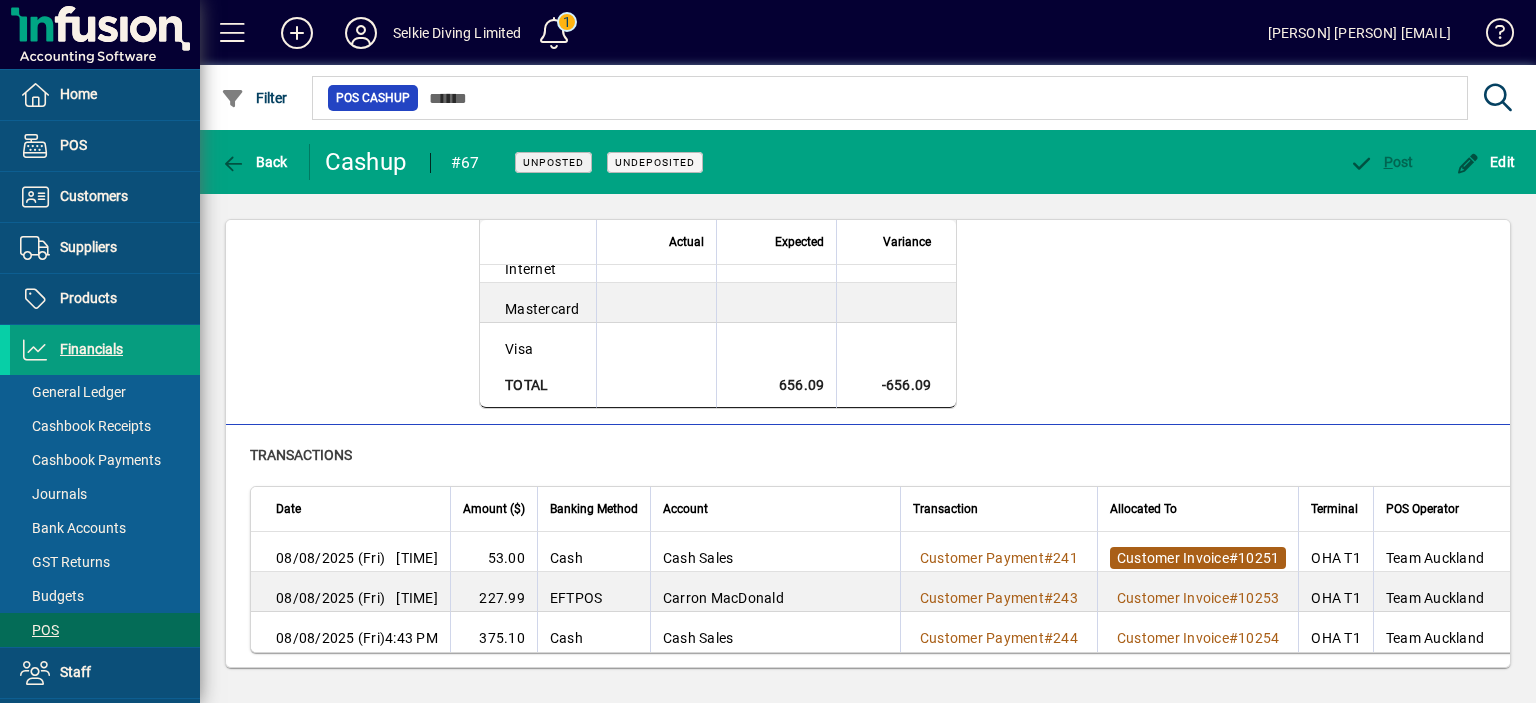 click on "Customer Invoice" at bounding box center (1173, 558) 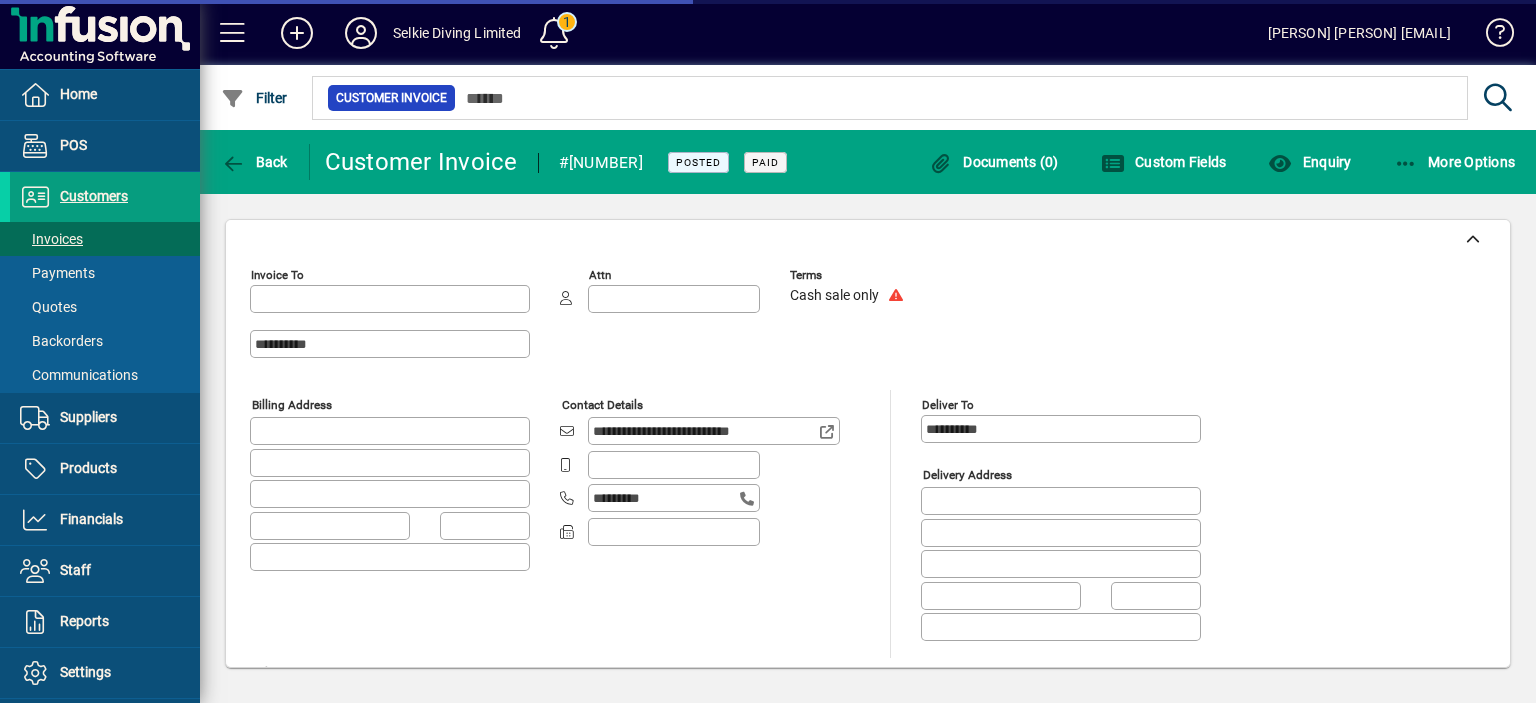type on "**********" 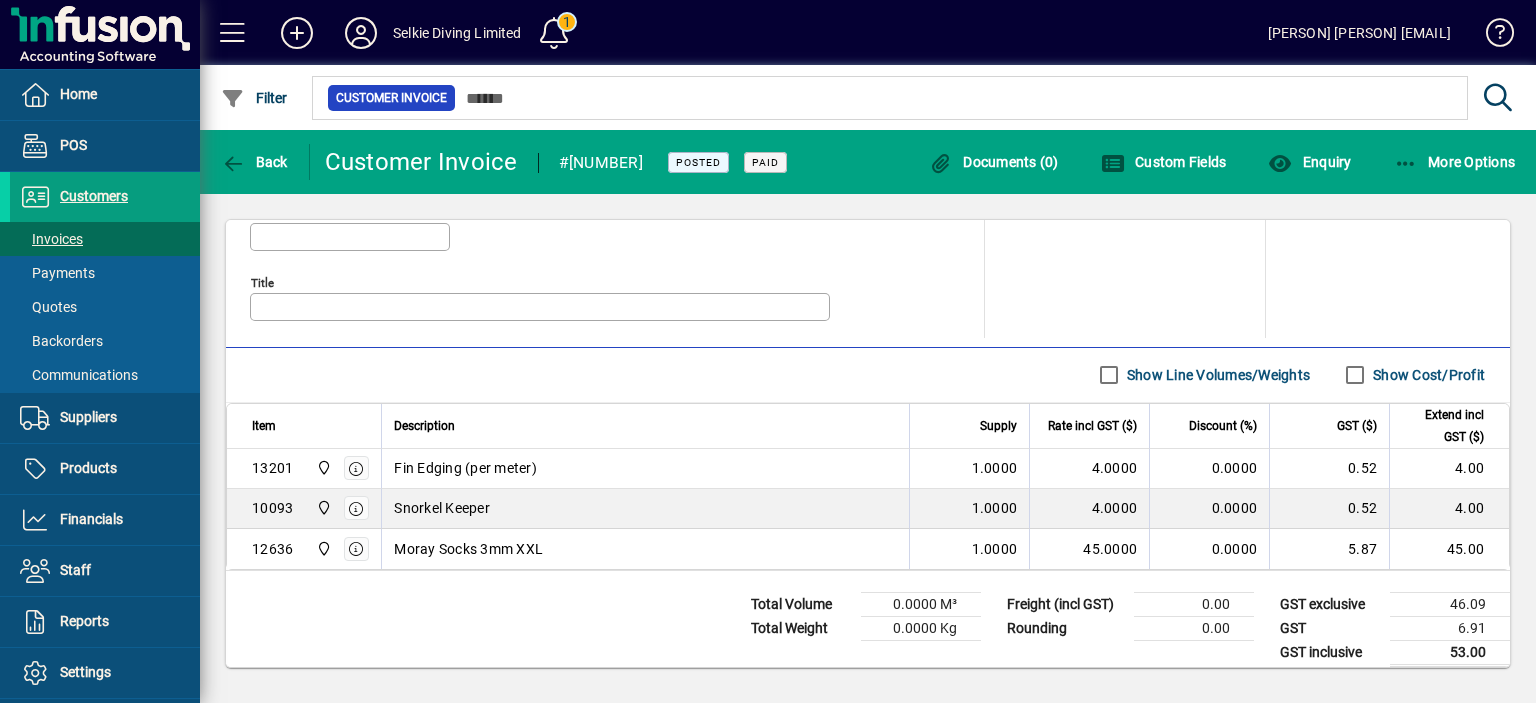 scroll, scrollTop: 1010, scrollLeft: 0, axis: vertical 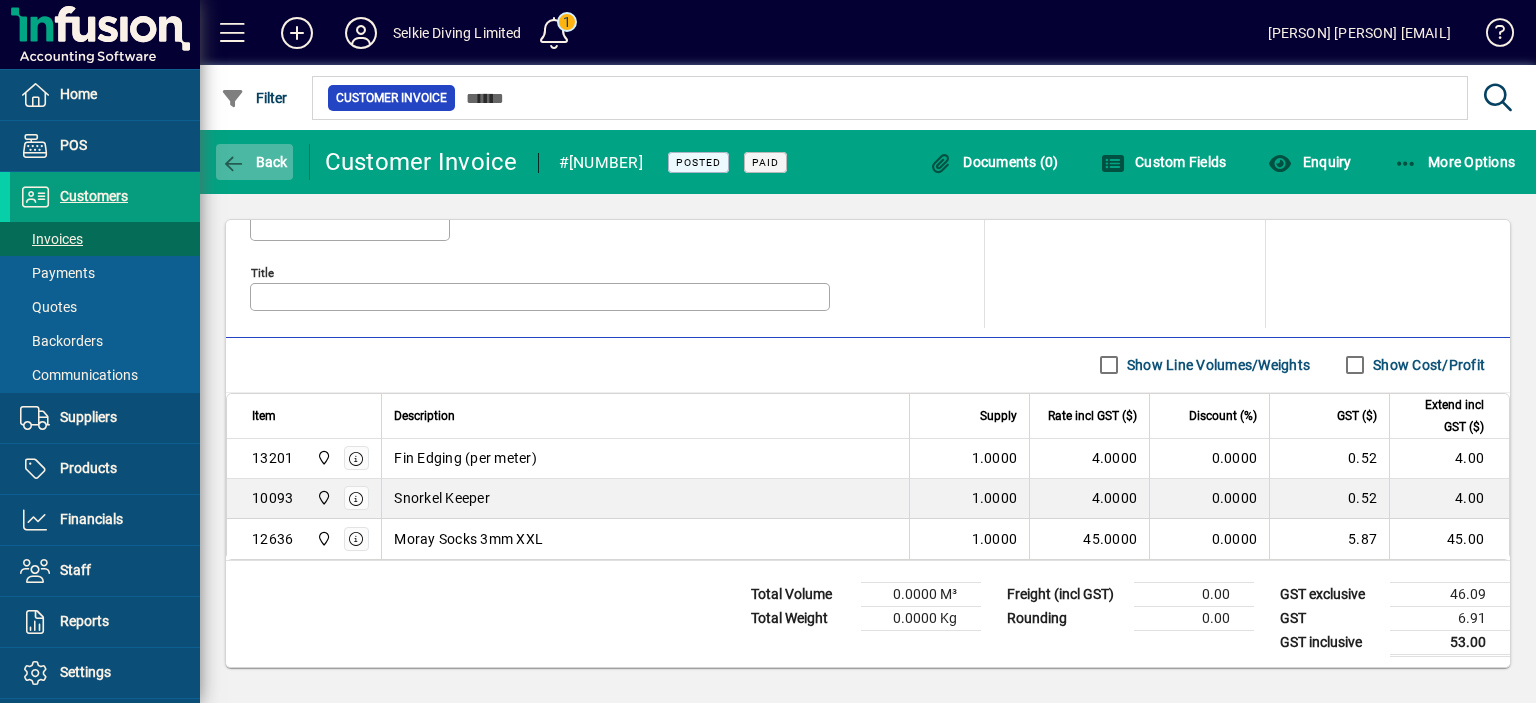 click 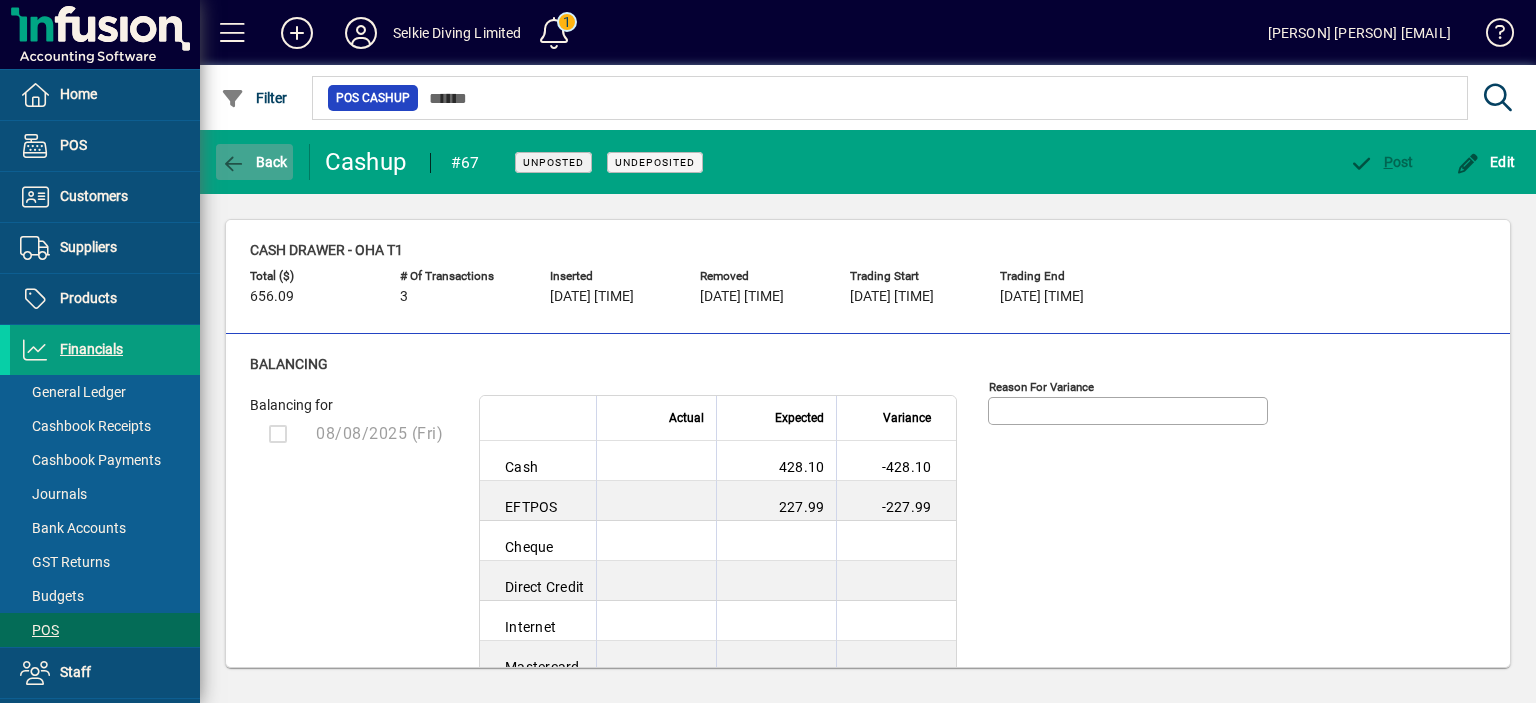 click on "Back" 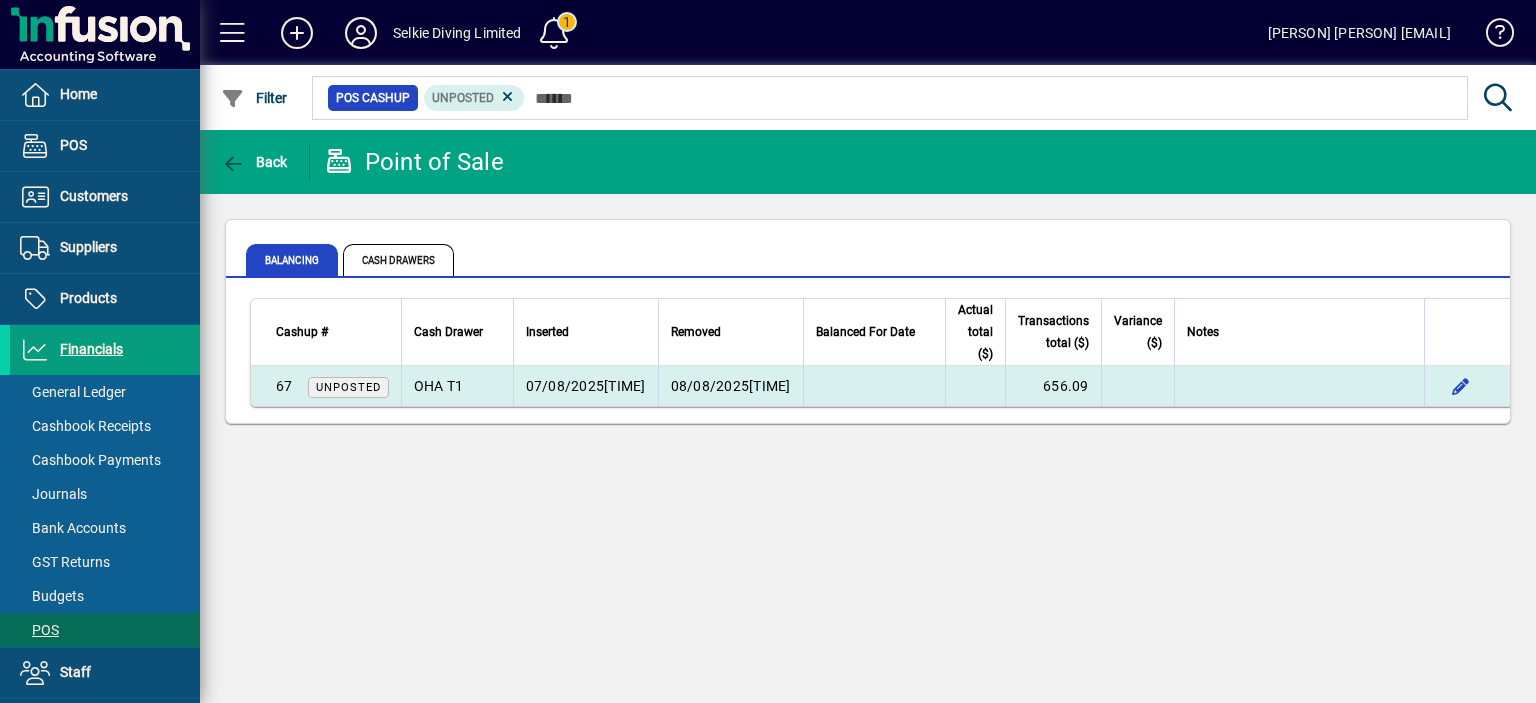 click on "[DATE] [TIME]" at bounding box center (585, 386) 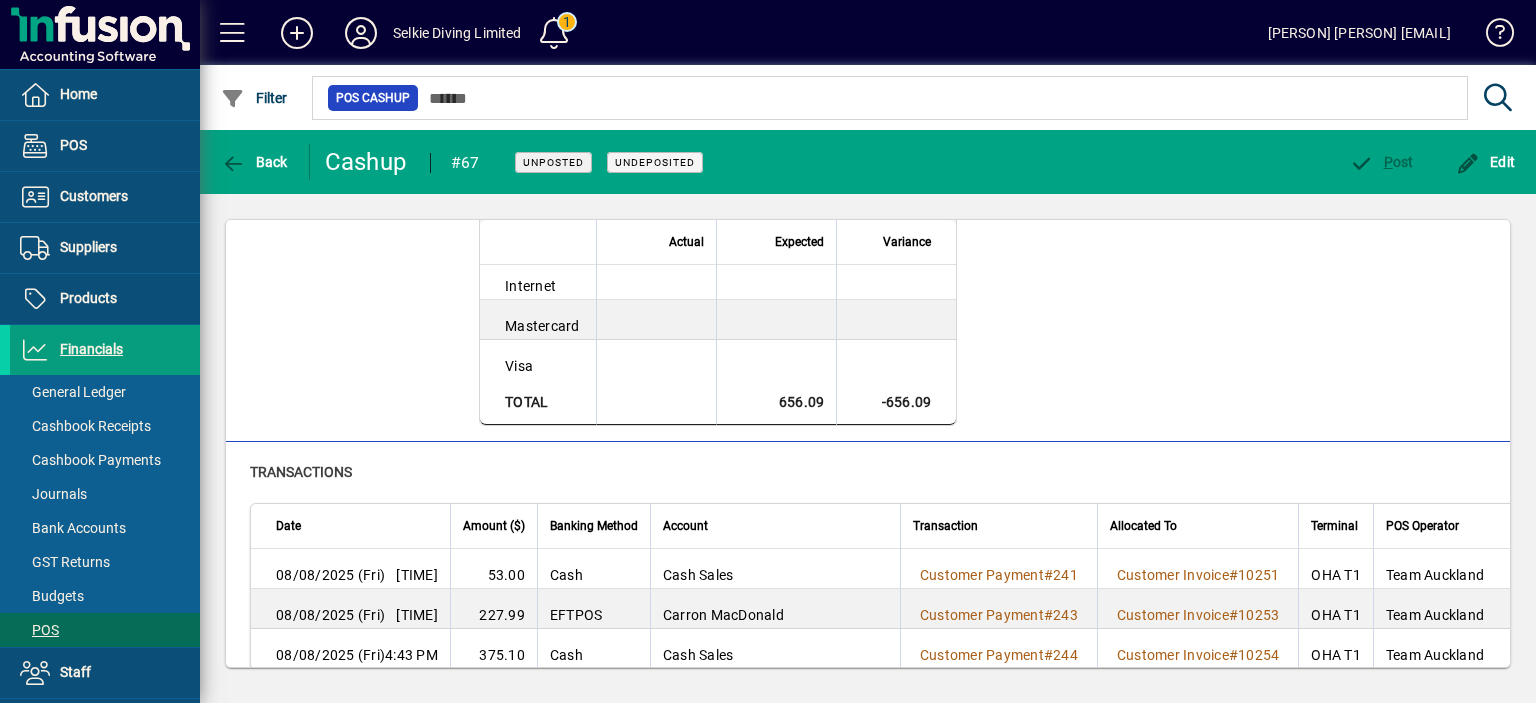 scroll, scrollTop: 358, scrollLeft: 0, axis: vertical 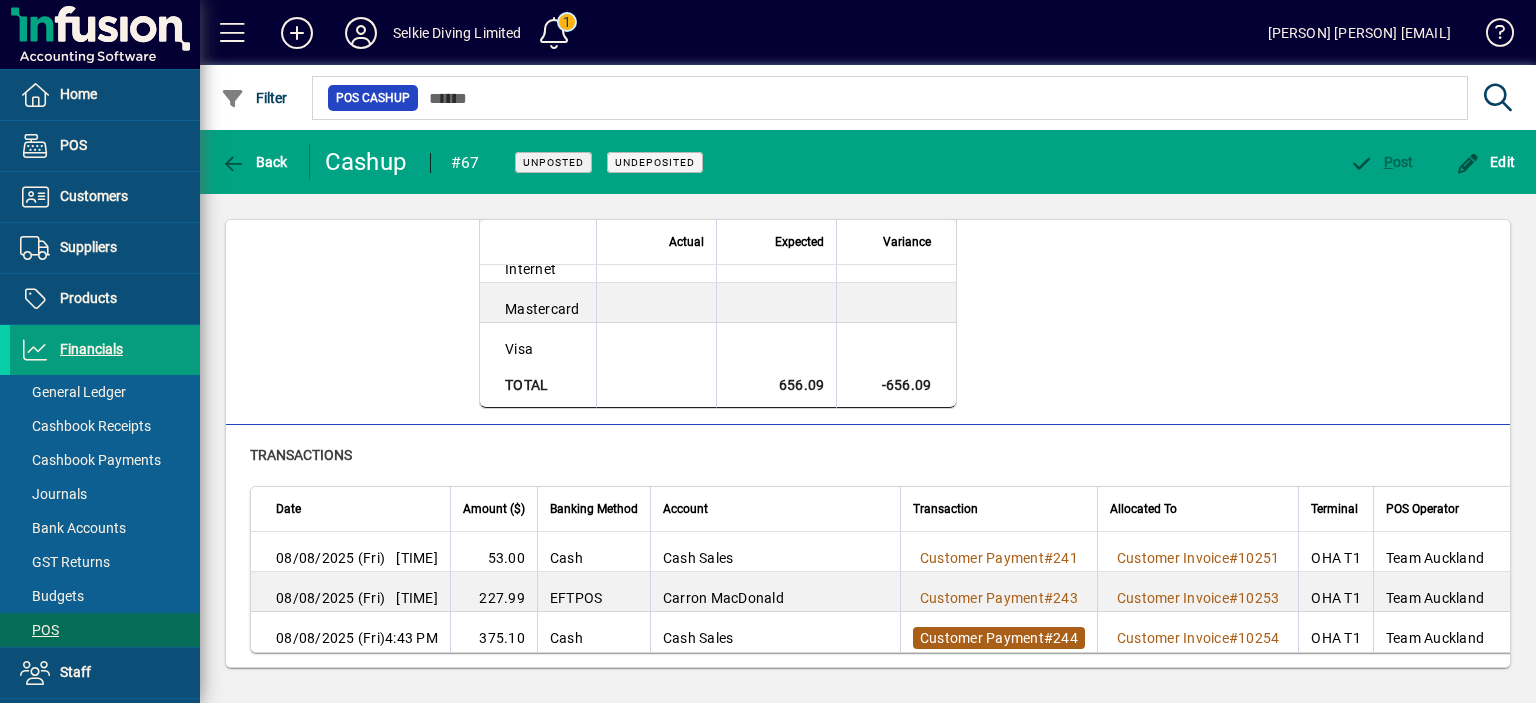 click on "Customer Payment" at bounding box center (982, 638) 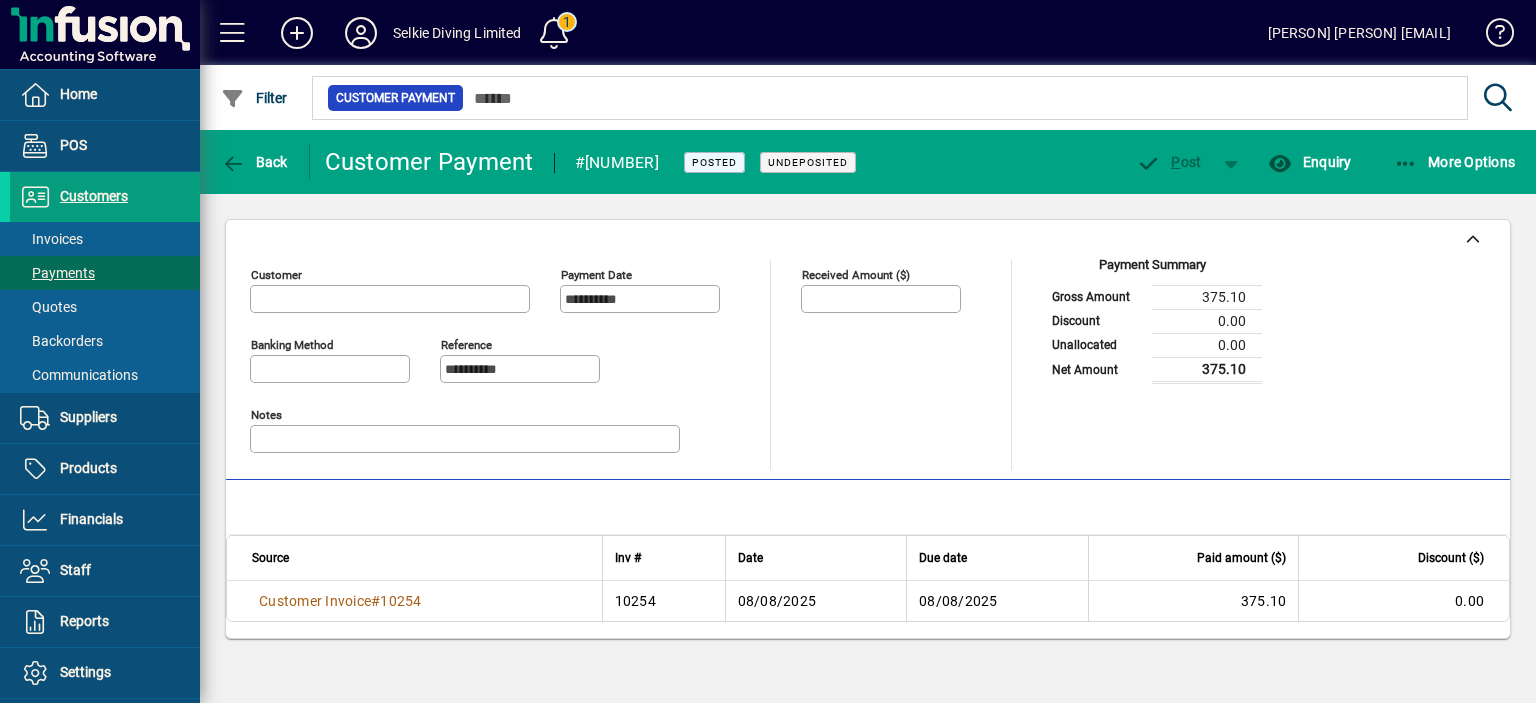 type on "****" 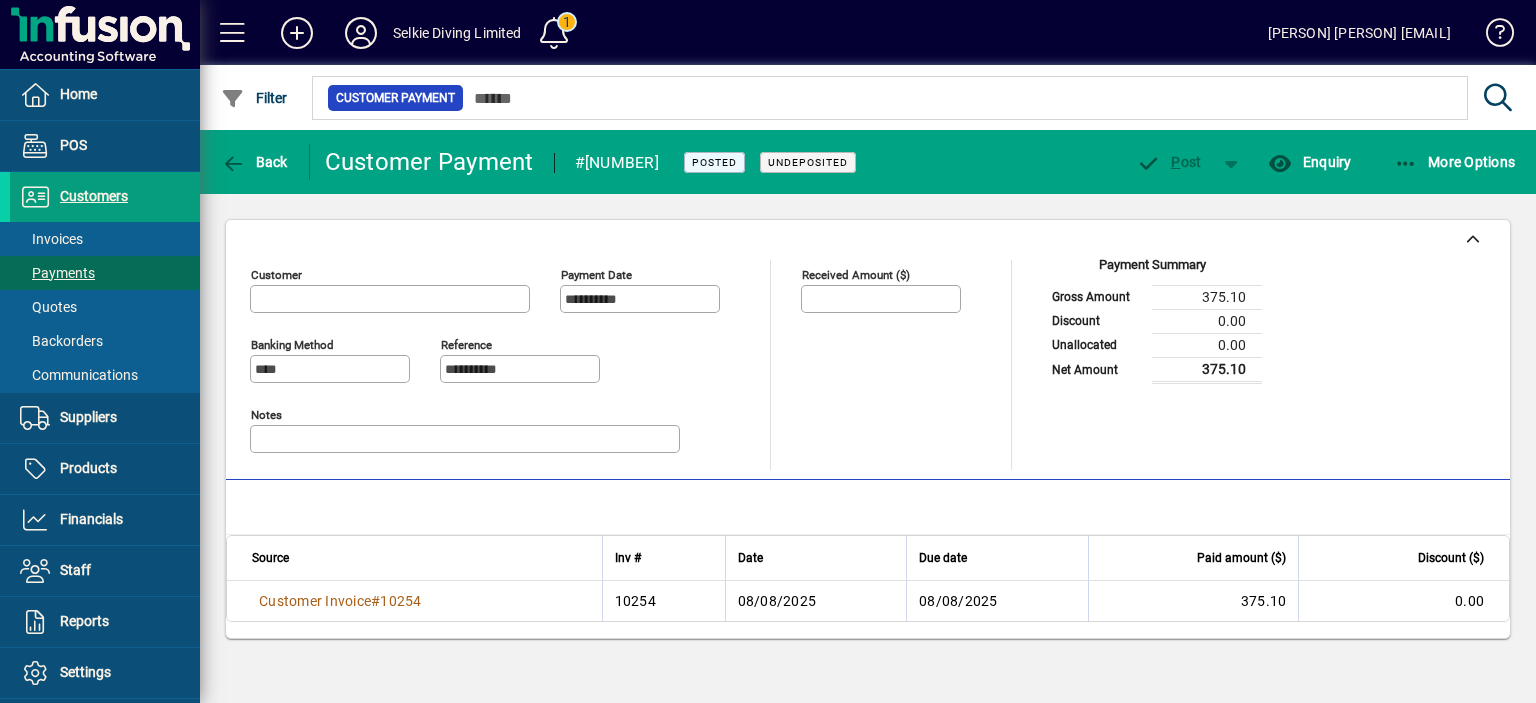 type on "**********" 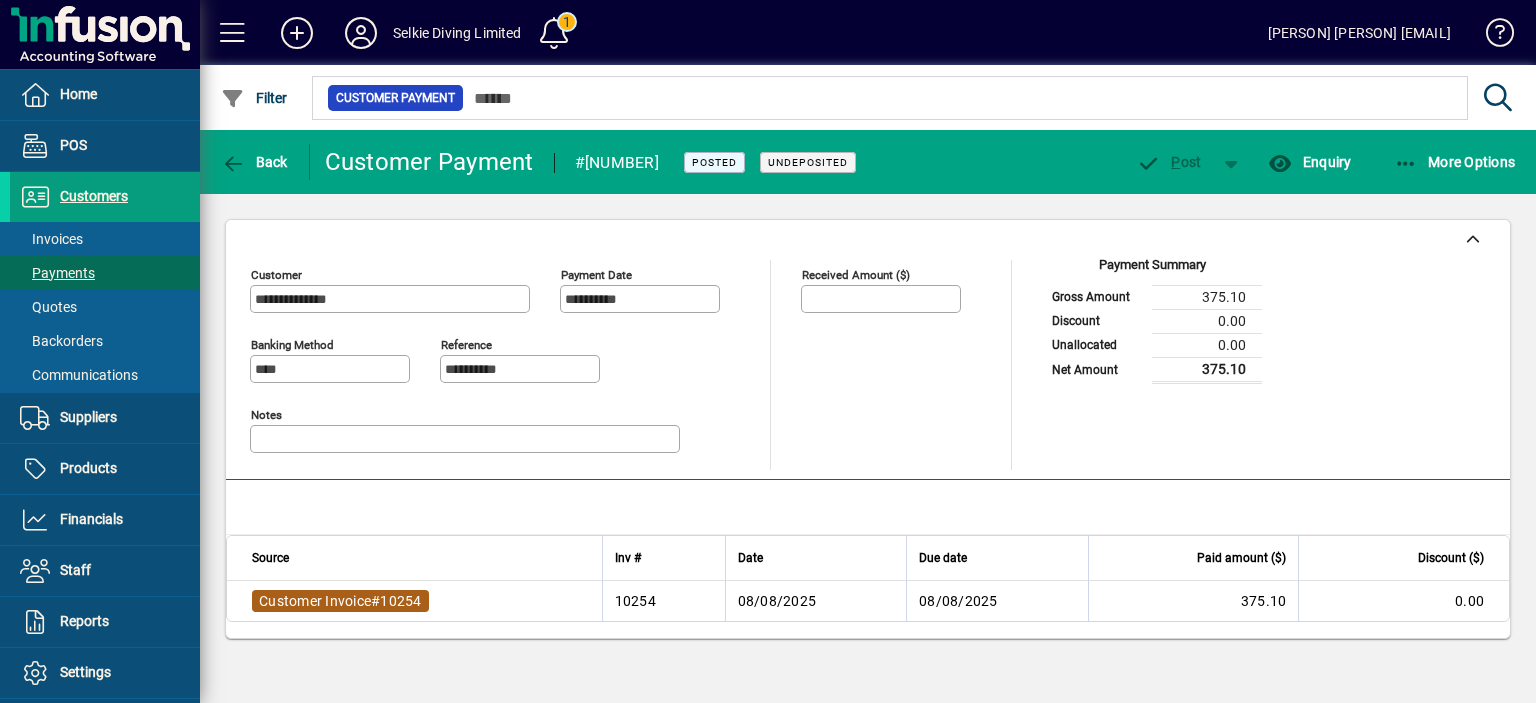 click on "10254" at bounding box center (400, 601) 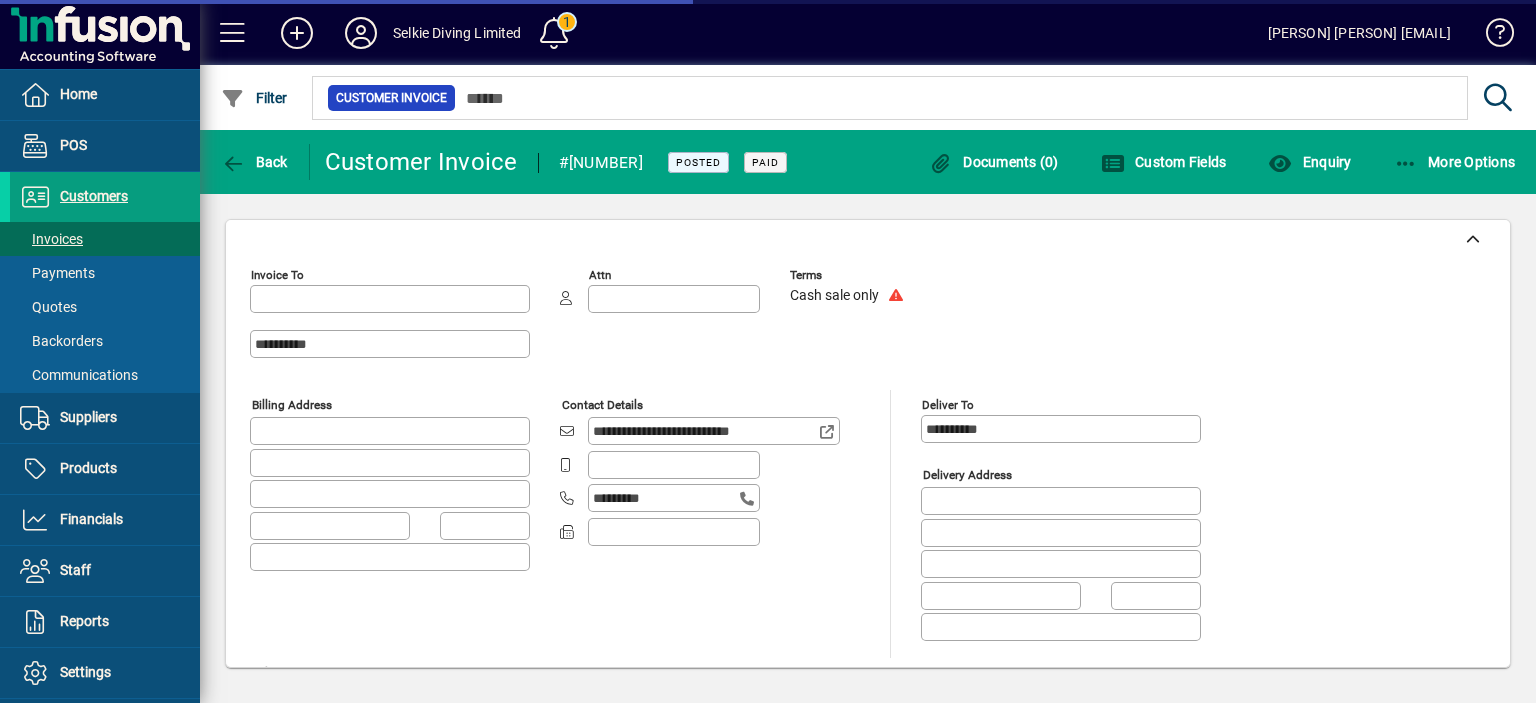 type on "**********" 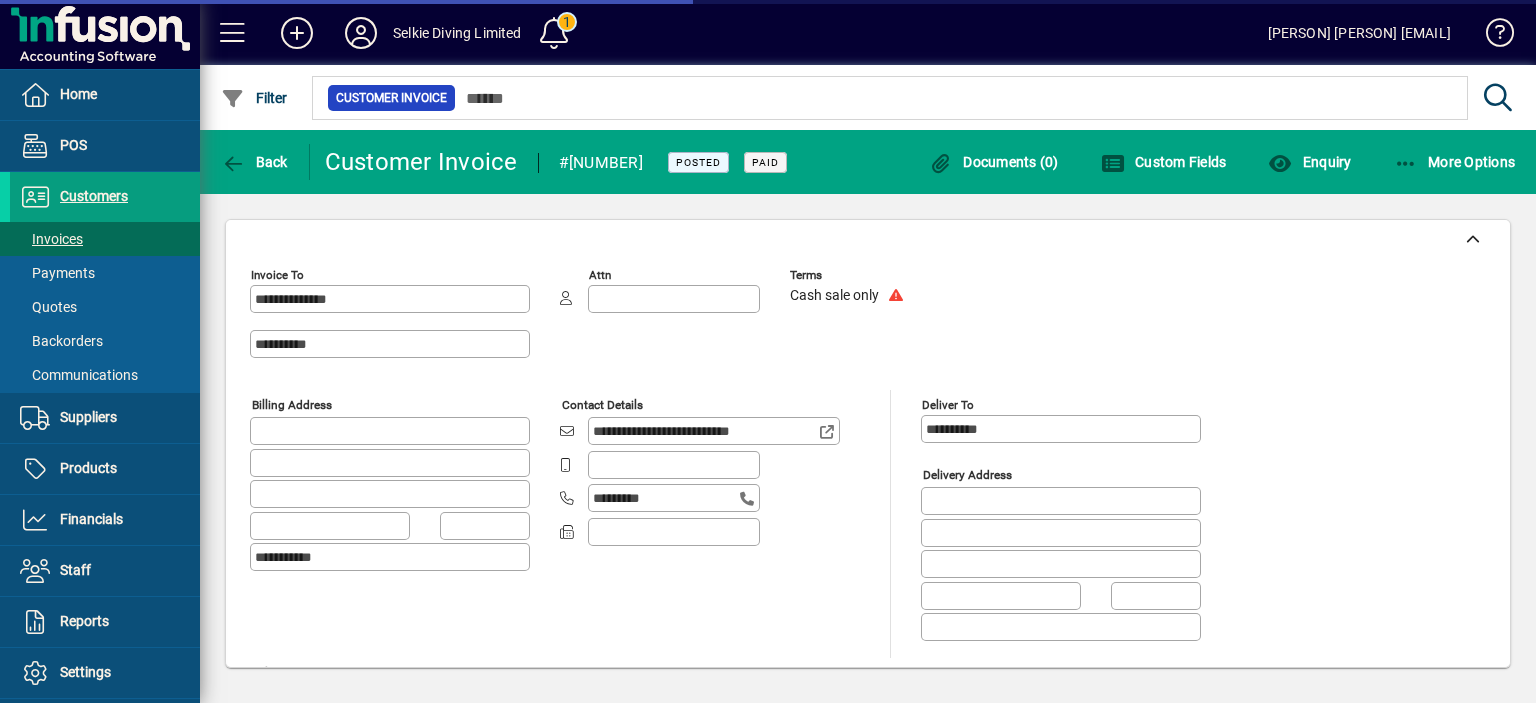 type on "**********" 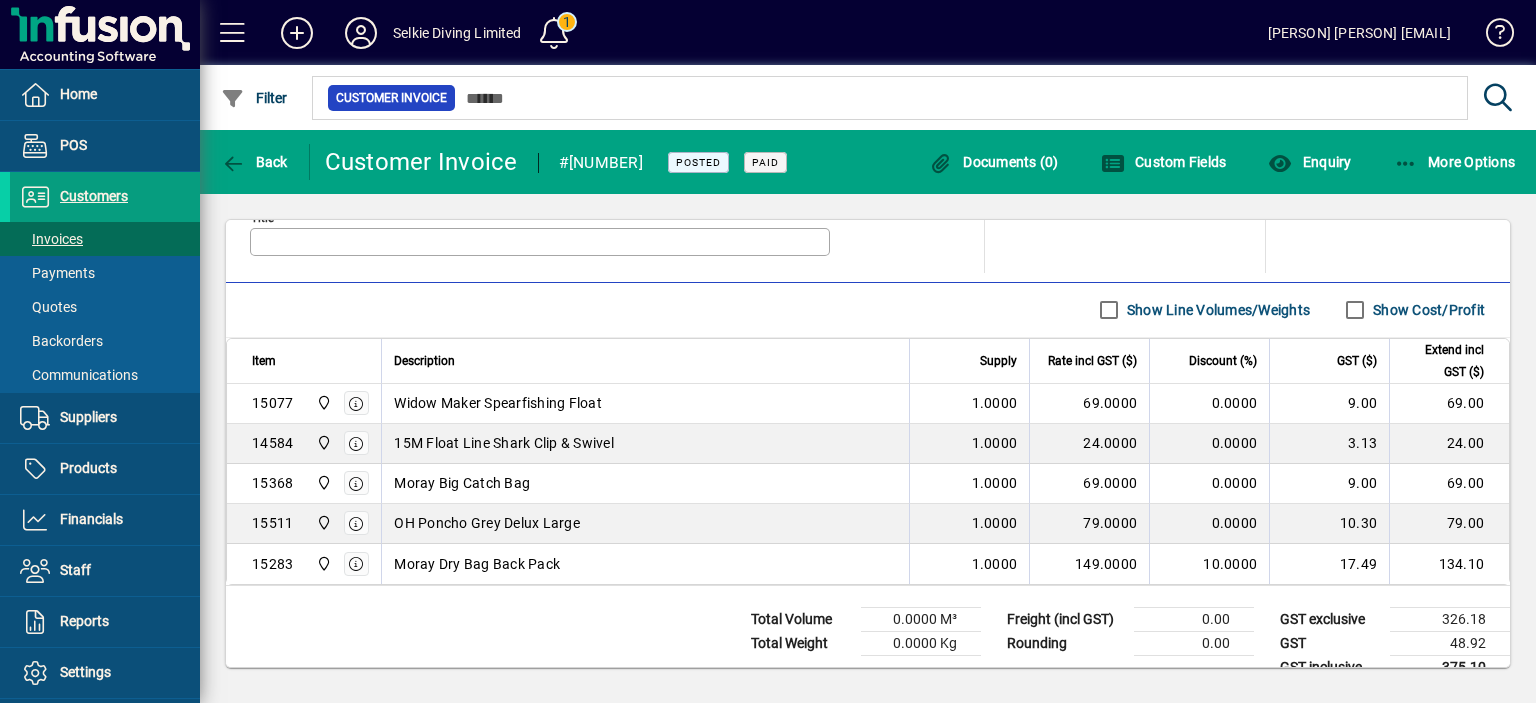 scroll, scrollTop: 1090, scrollLeft: 0, axis: vertical 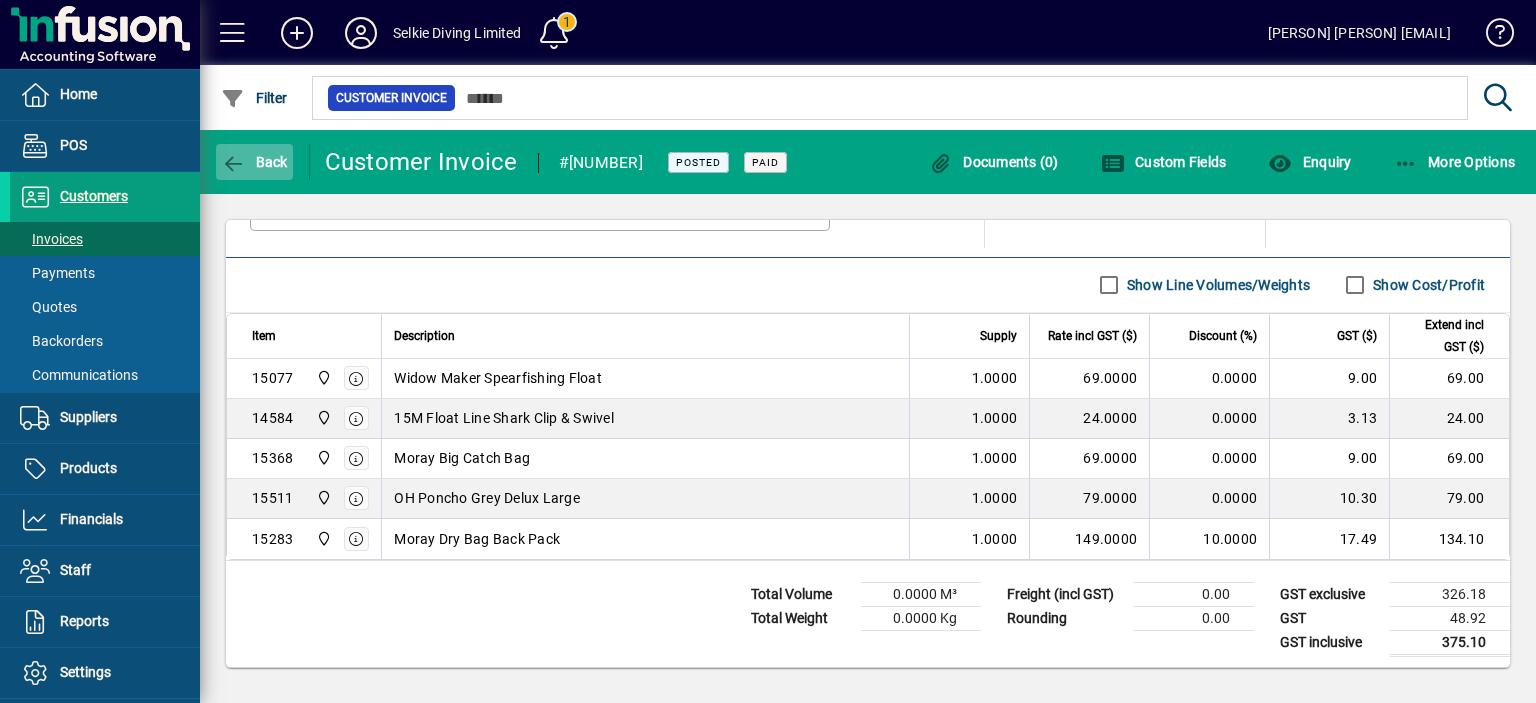 click on "Back" 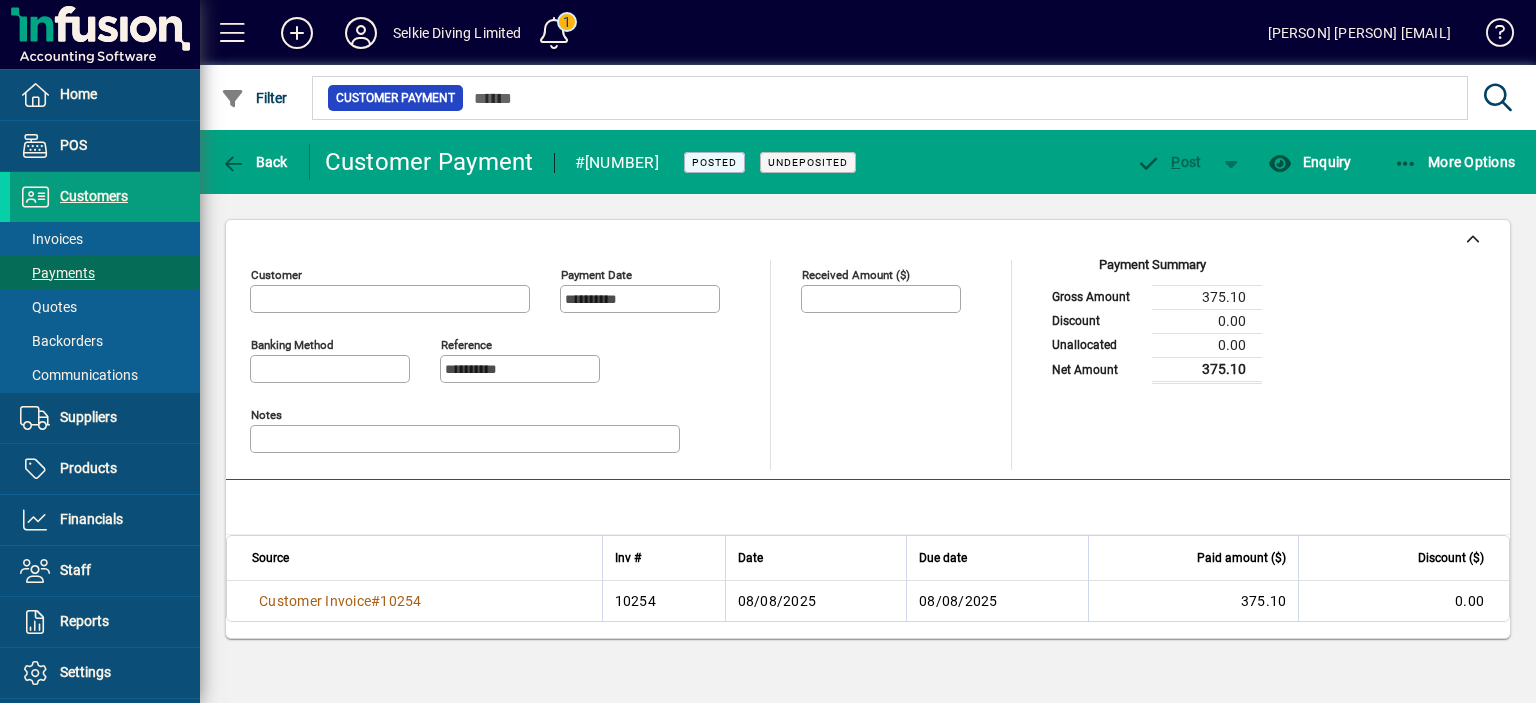type on "****" 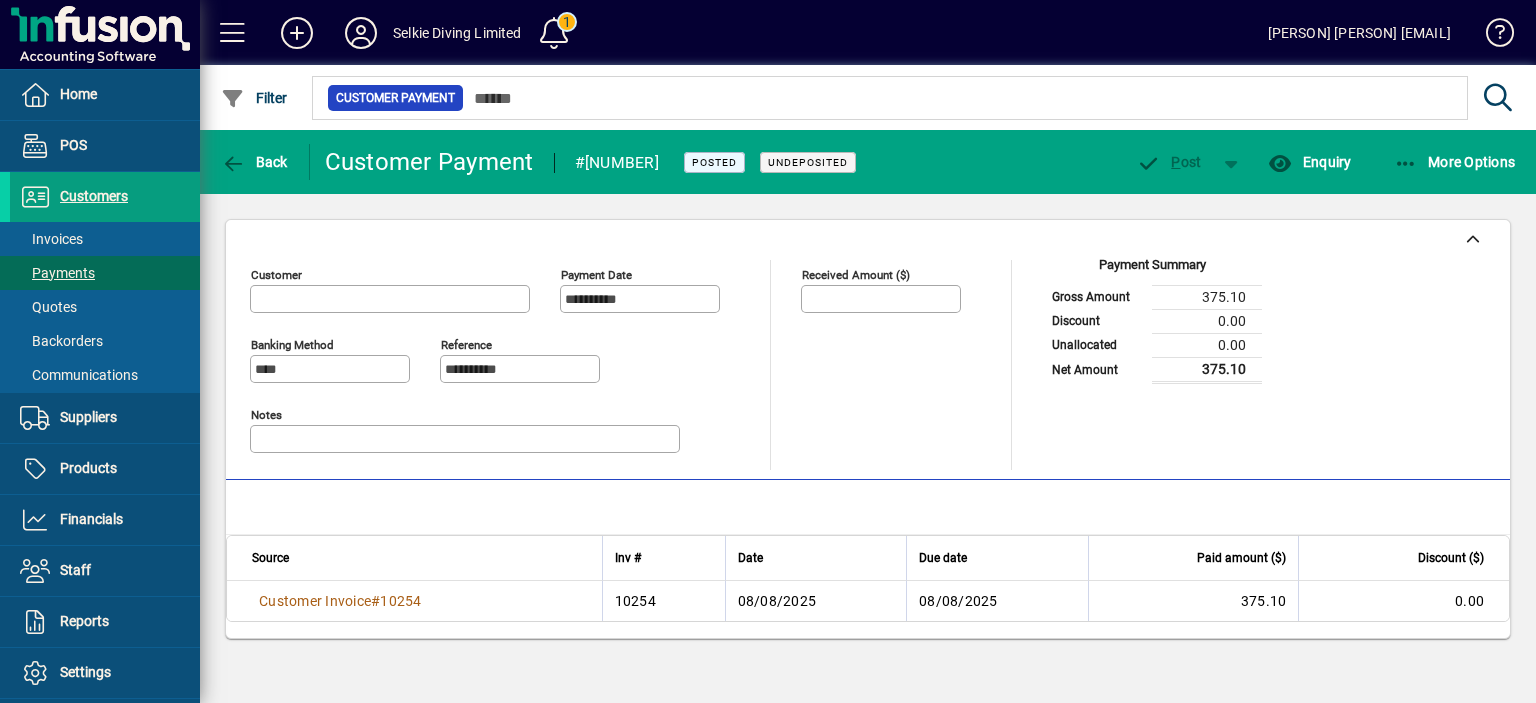 type on "**********" 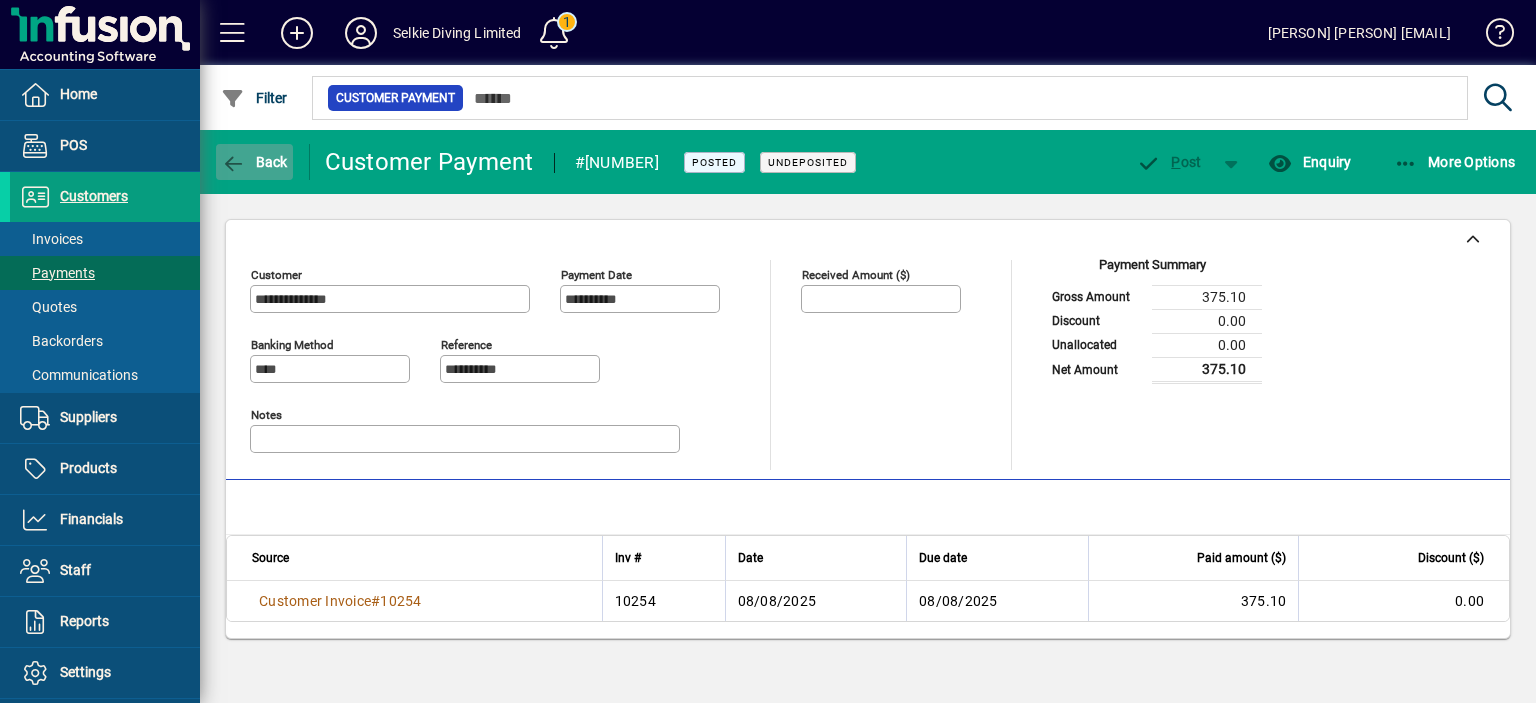 click on "Back" 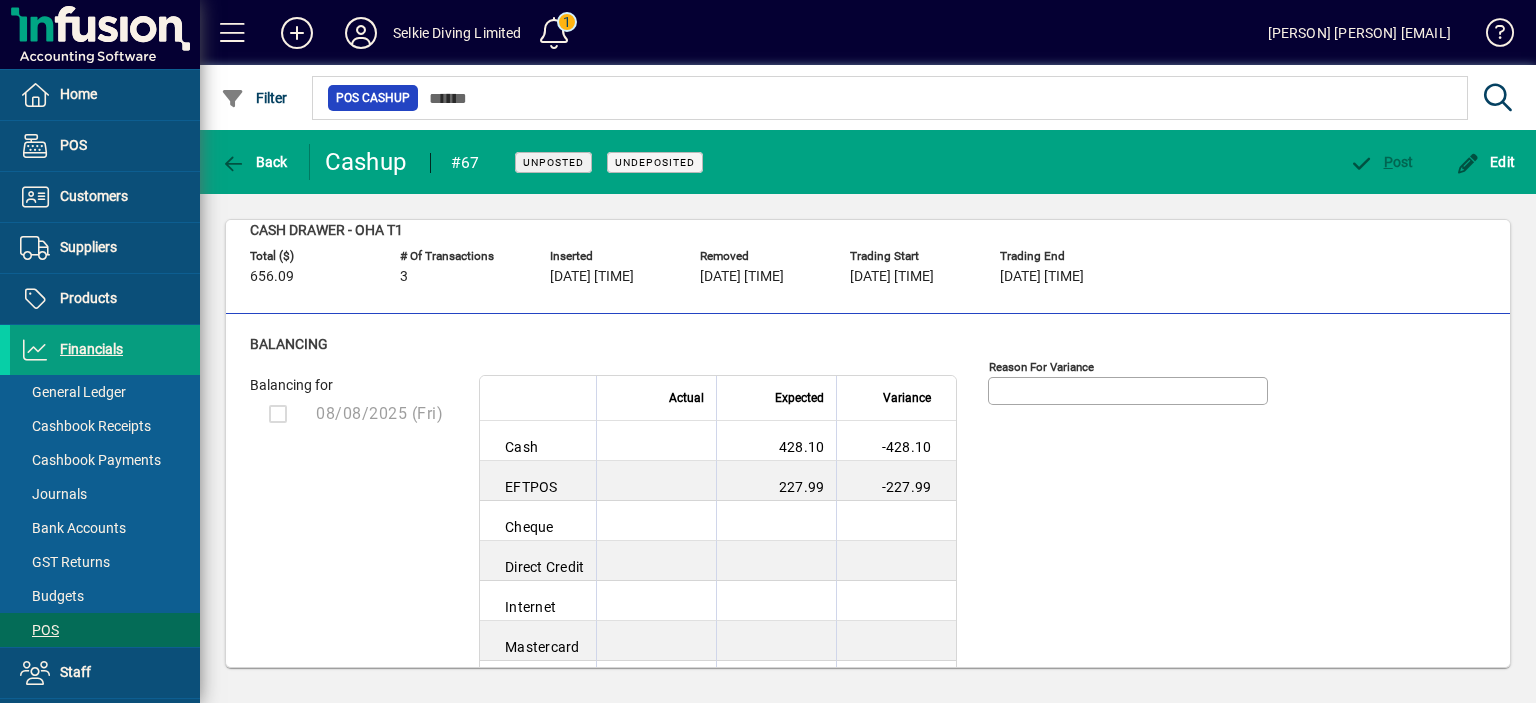 scroll, scrollTop: 0, scrollLeft: 0, axis: both 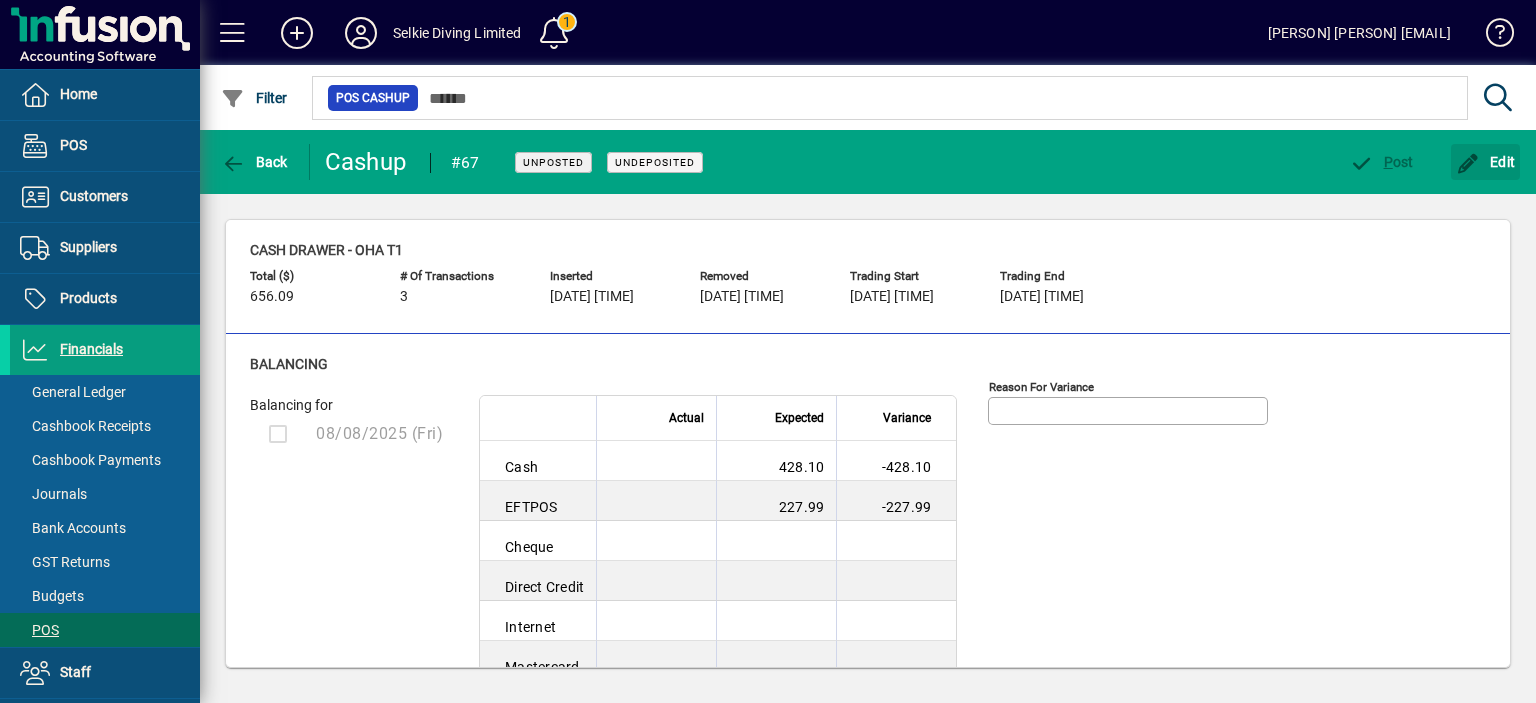 drag, startPoint x: 1482, startPoint y: 170, endPoint x: 1244, endPoint y: 322, distance: 282.39688 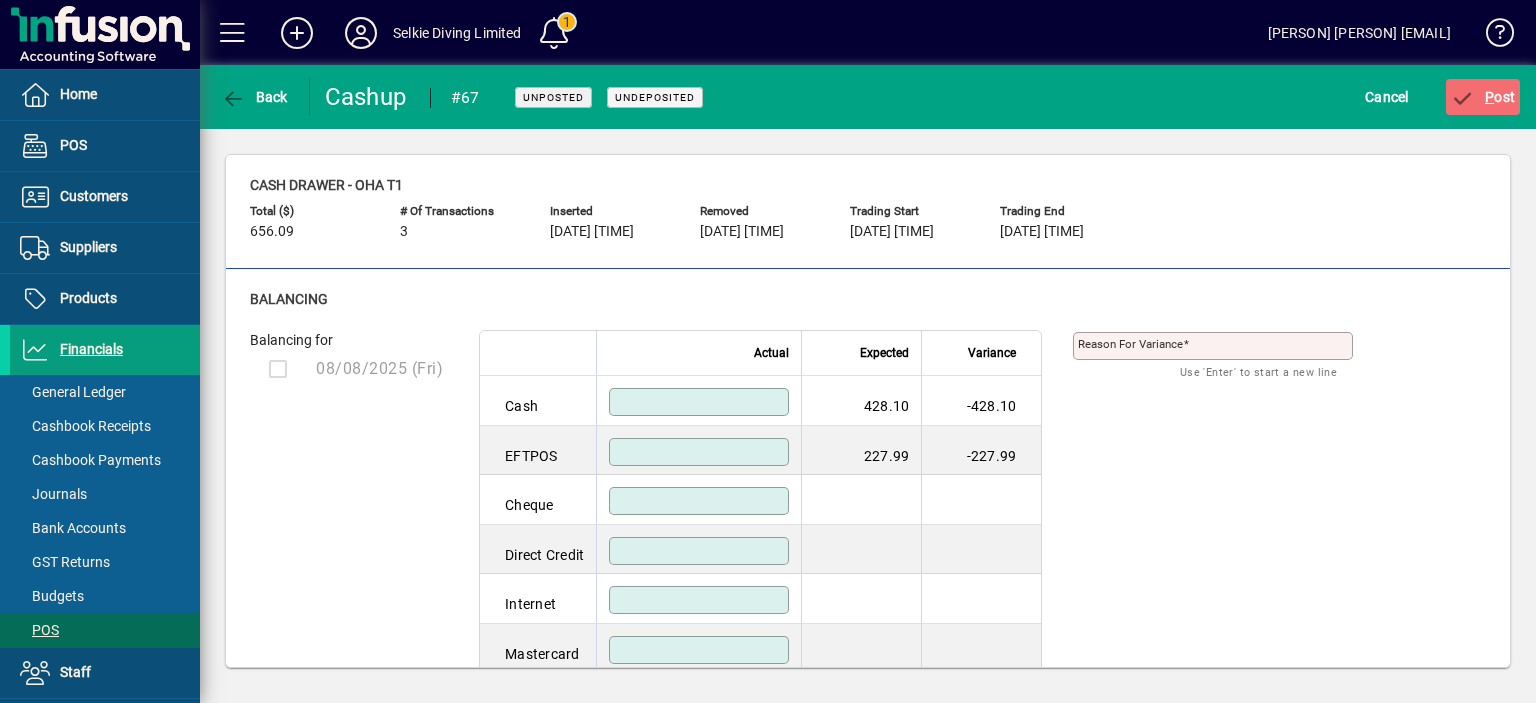 click at bounding box center [701, 452] 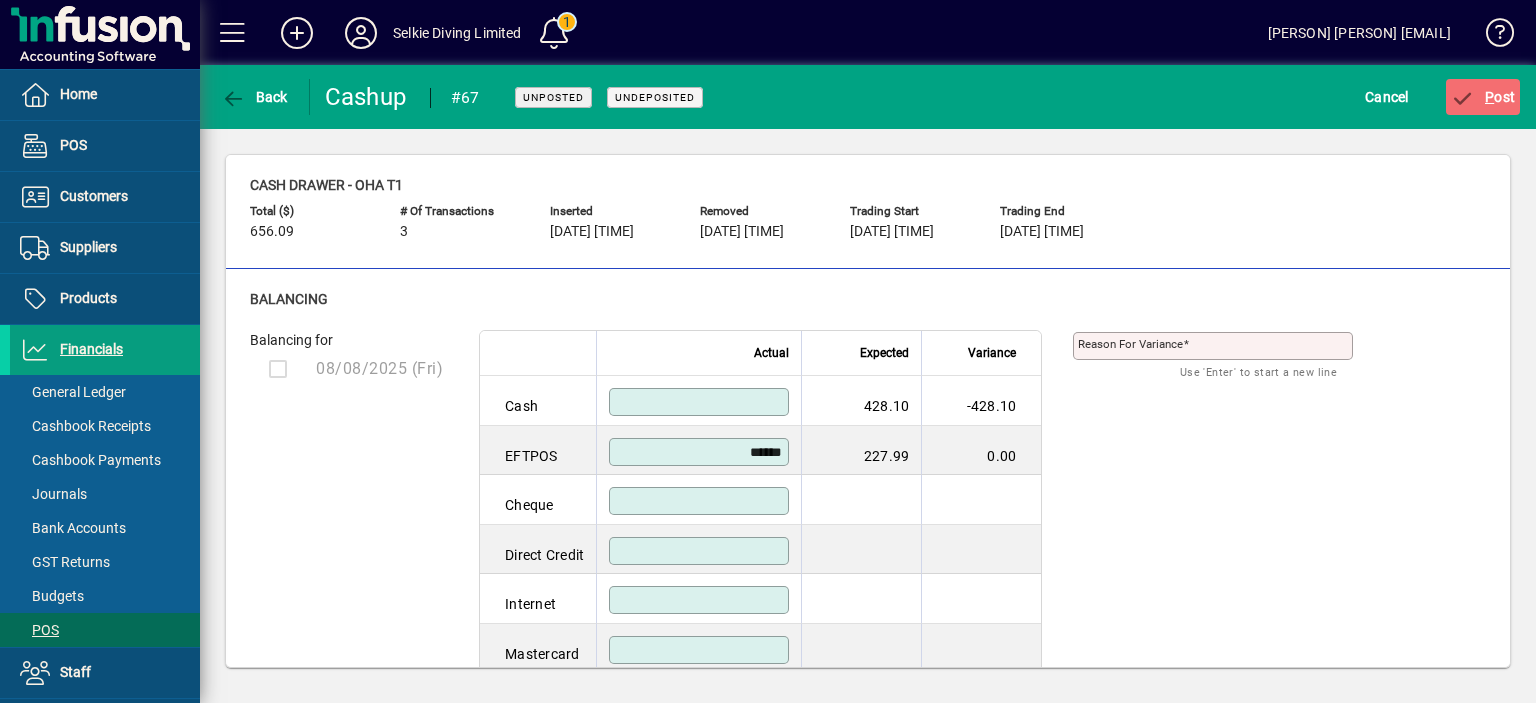 type on "******" 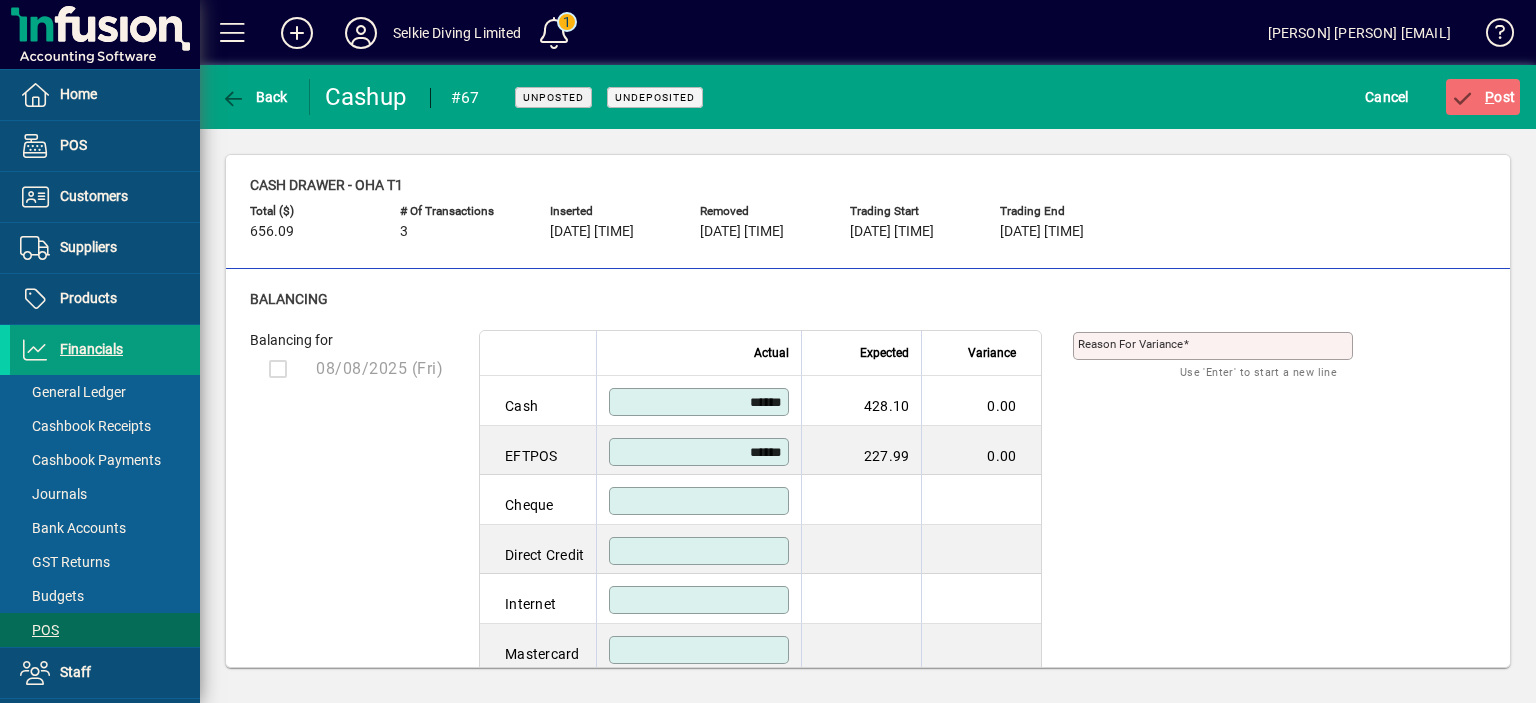 type on "******" 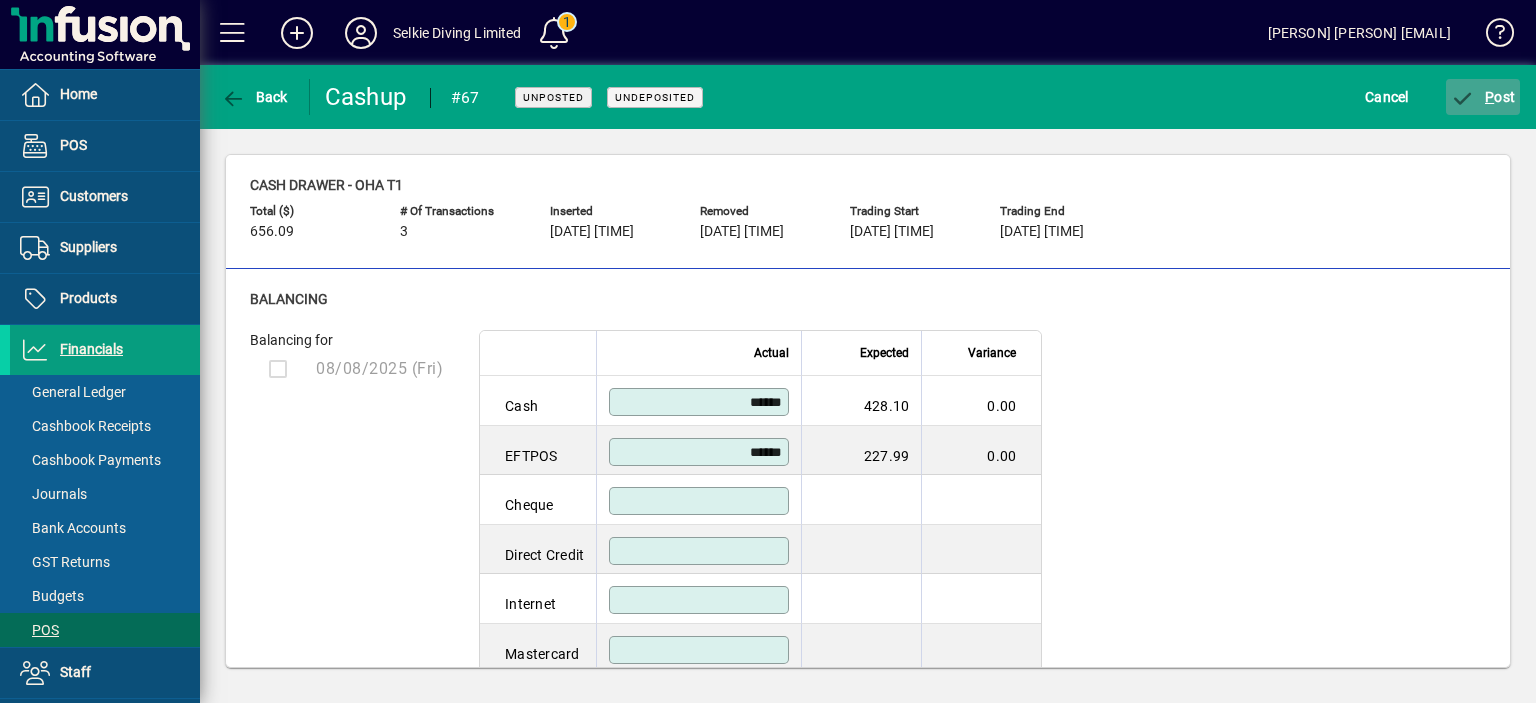 click on "P ost" 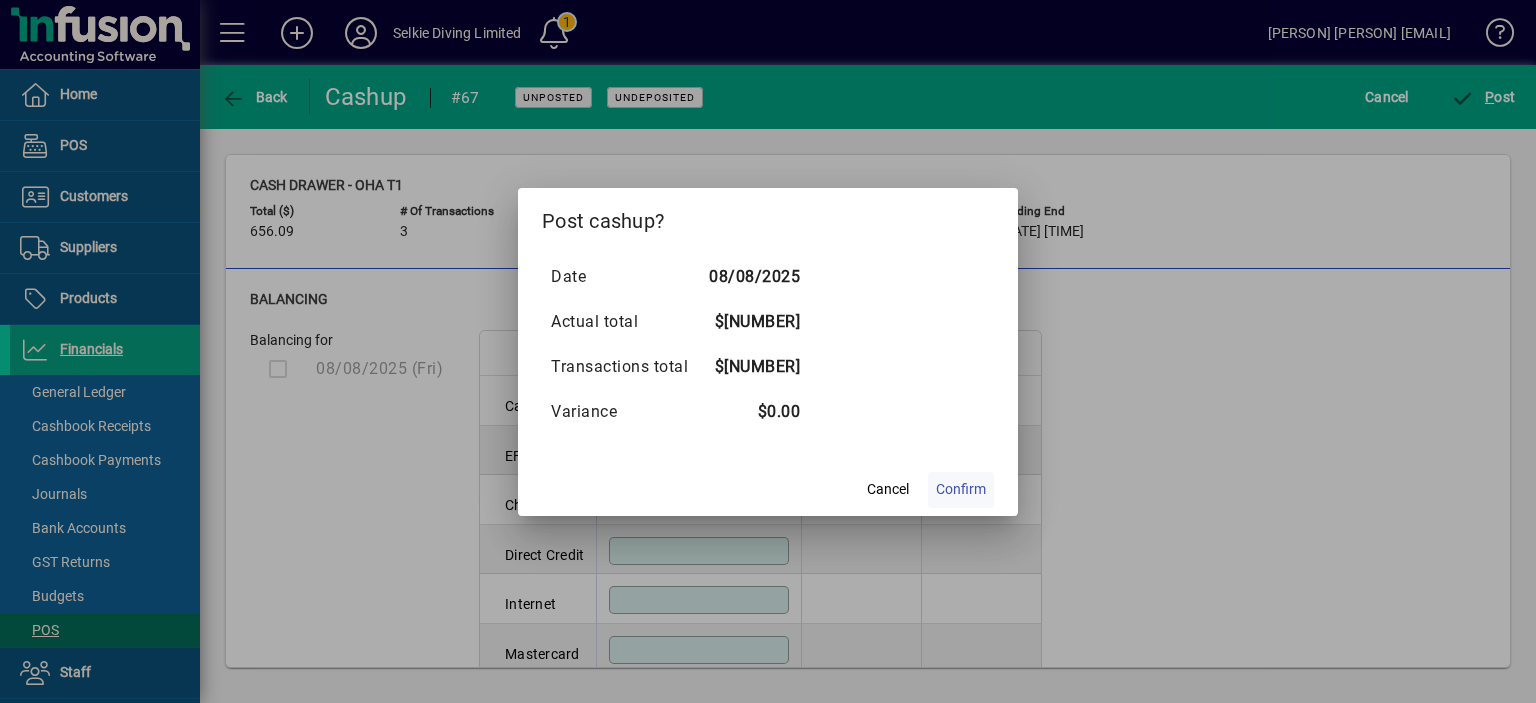 click on "Confirm" 